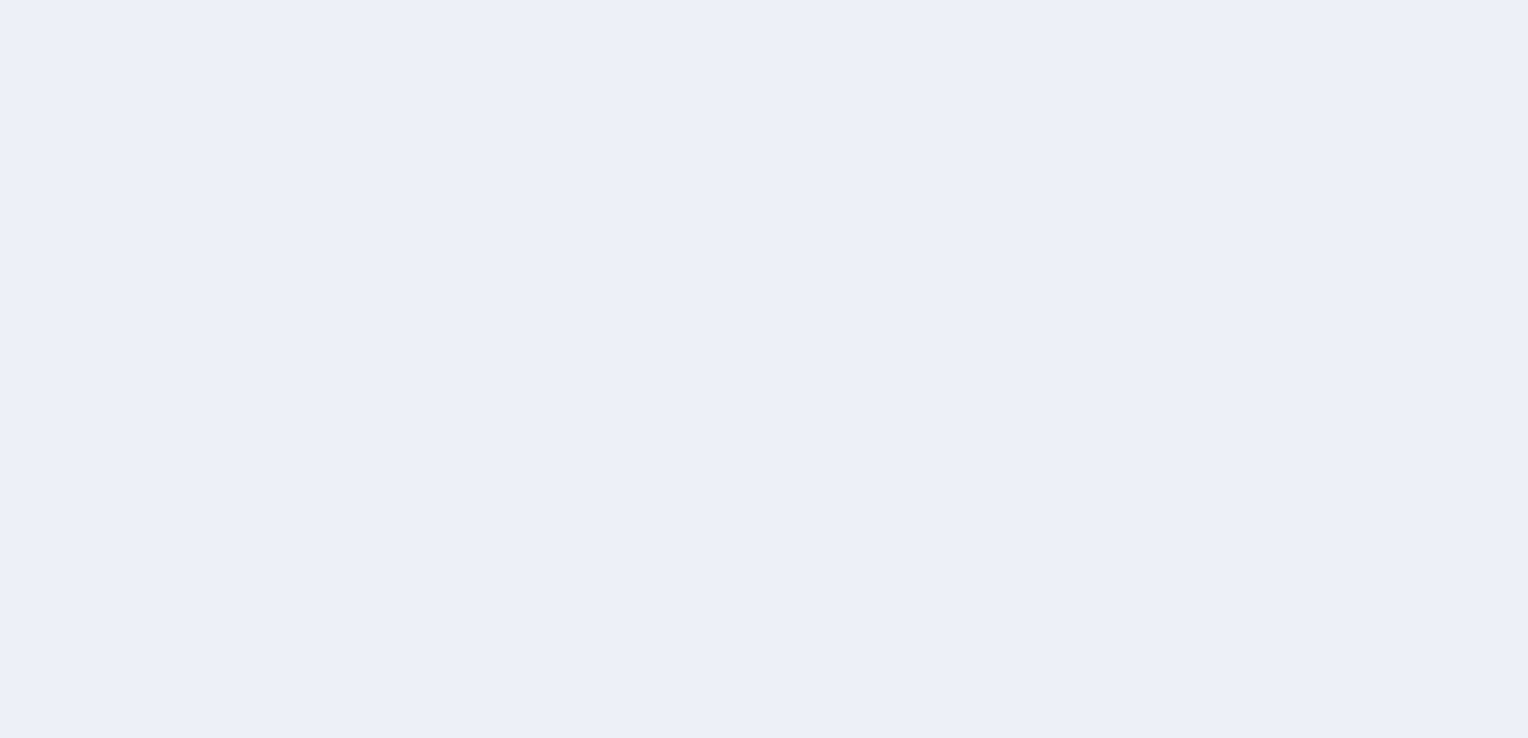 scroll, scrollTop: 0, scrollLeft: 0, axis: both 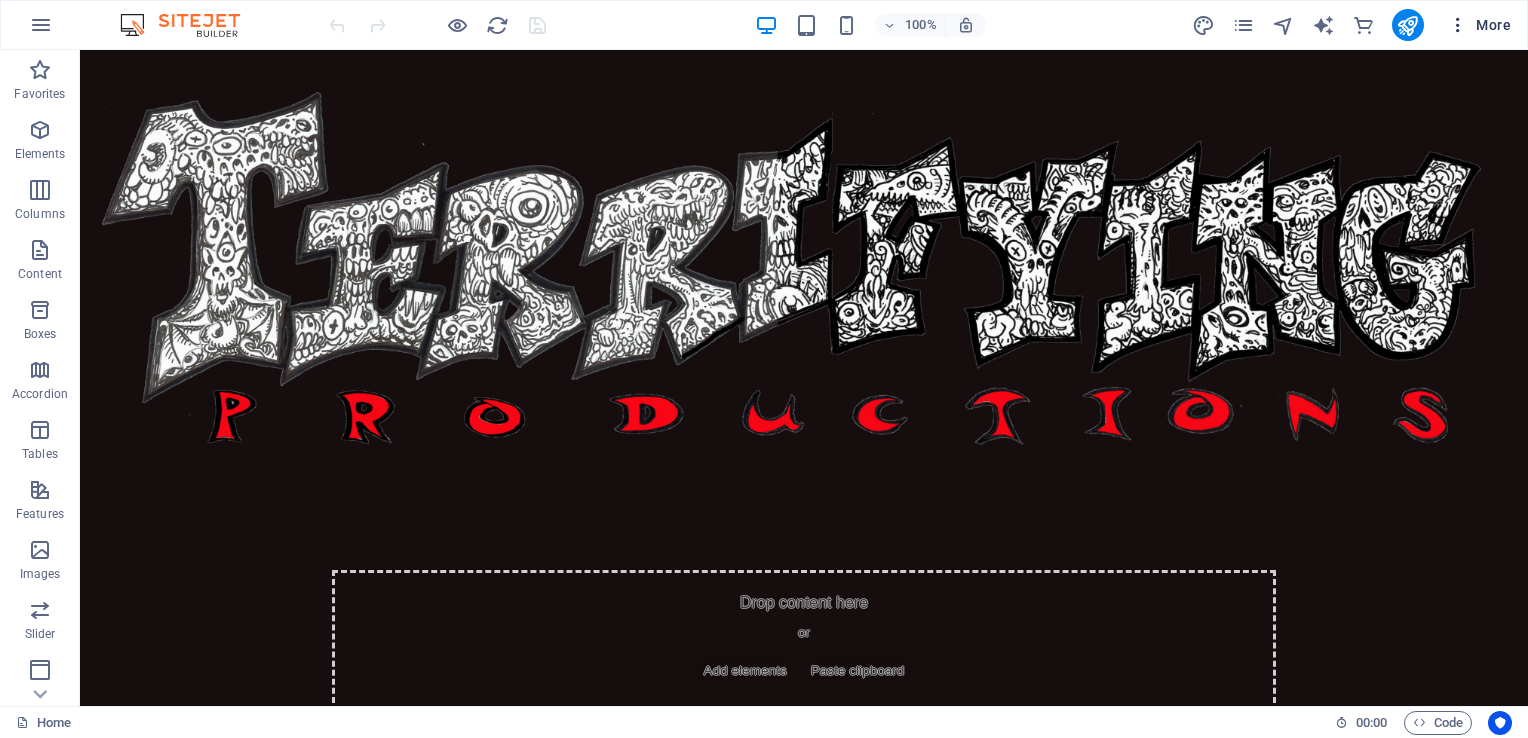 click at bounding box center (1458, 25) 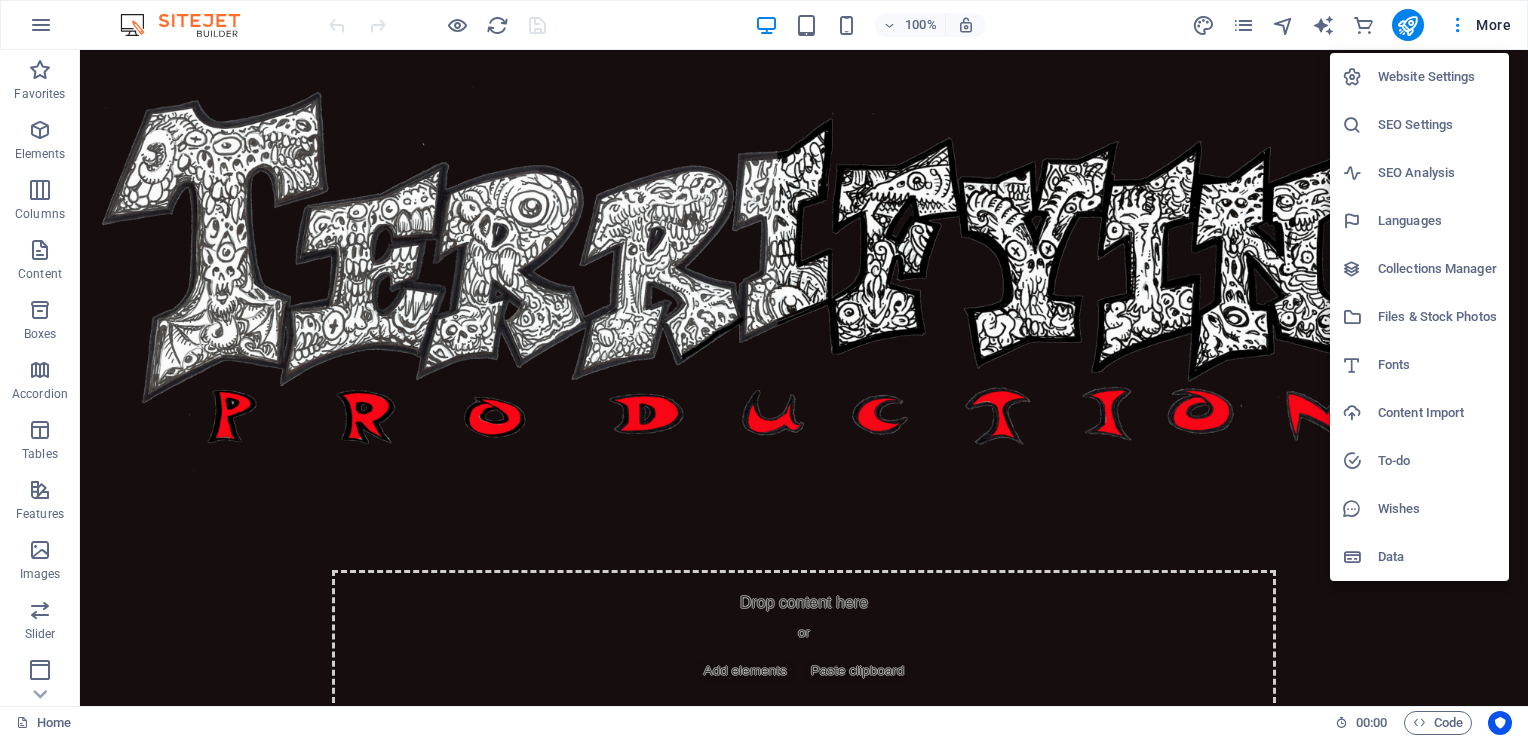 click at bounding box center [764, 369] 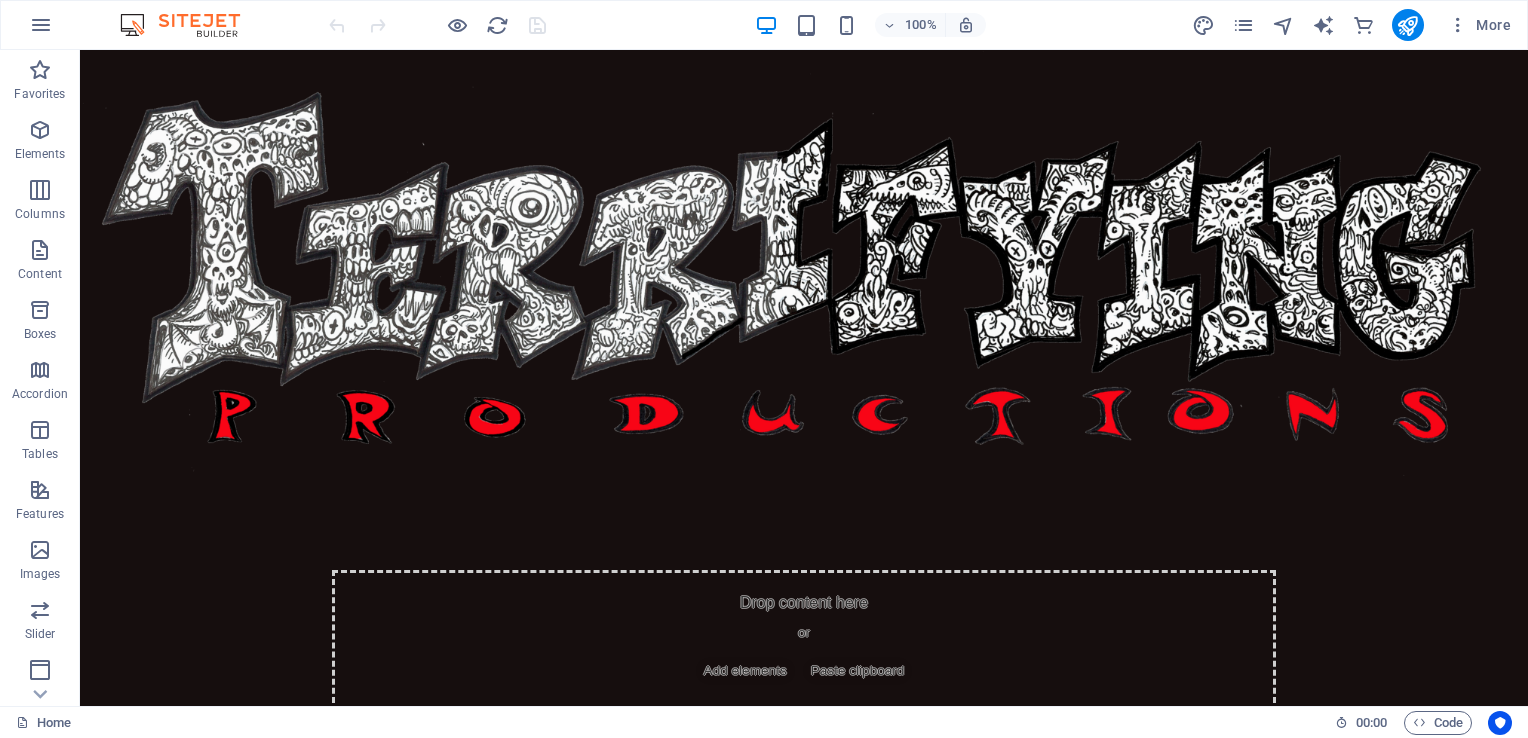 click on "More" at bounding box center [1479, 25] 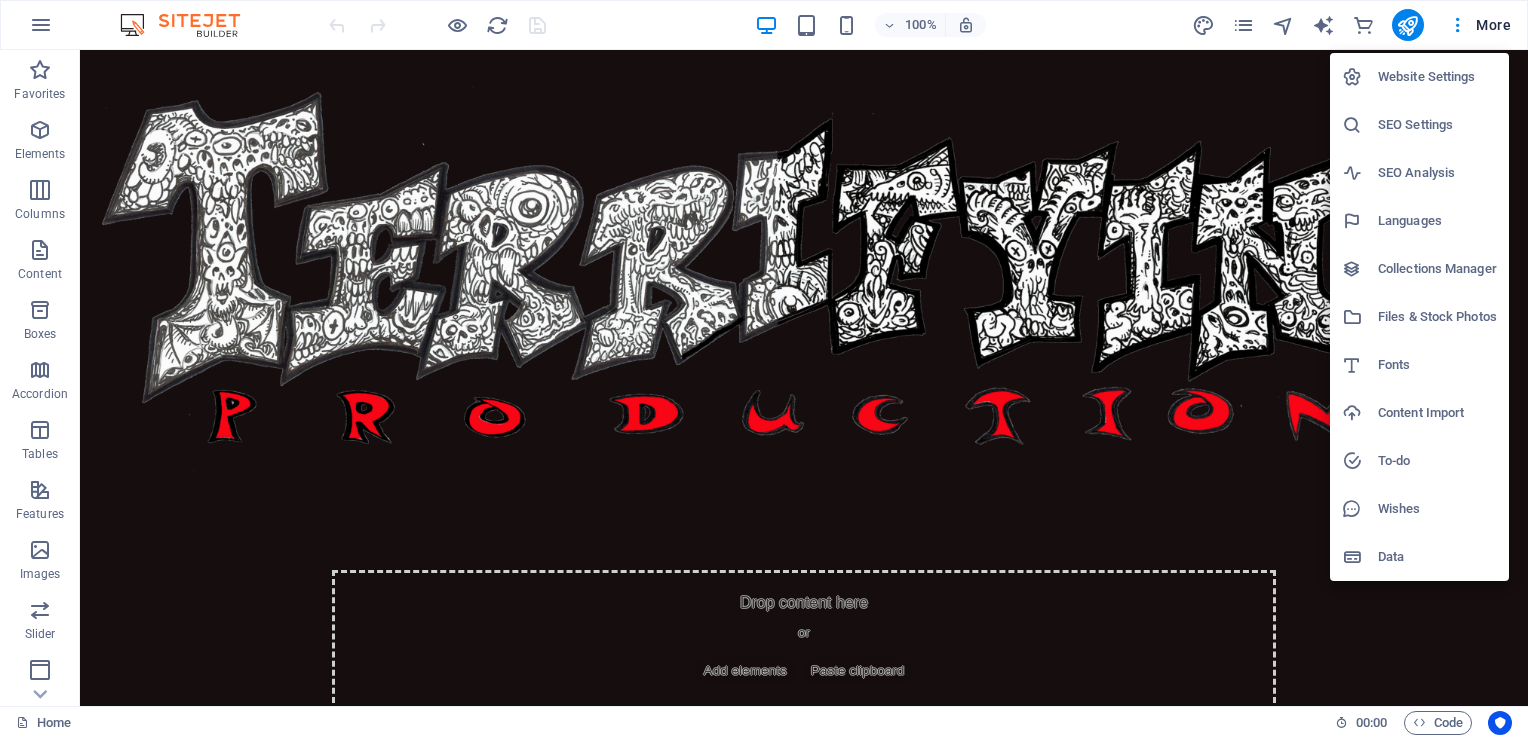 click on "Website Settings" at bounding box center [1437, 77] 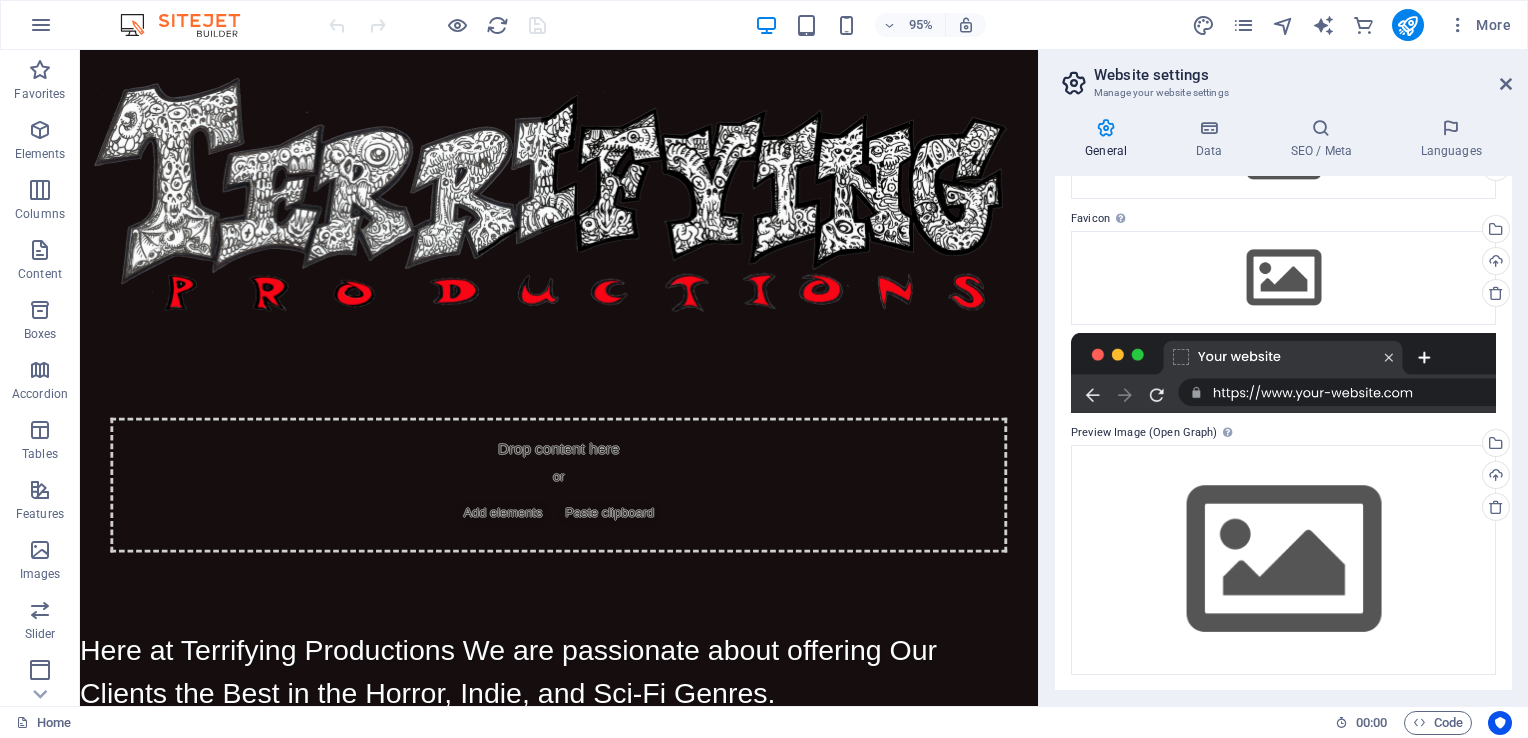scroll, scrollTop: 0, scrollLeft: 0, axis: both 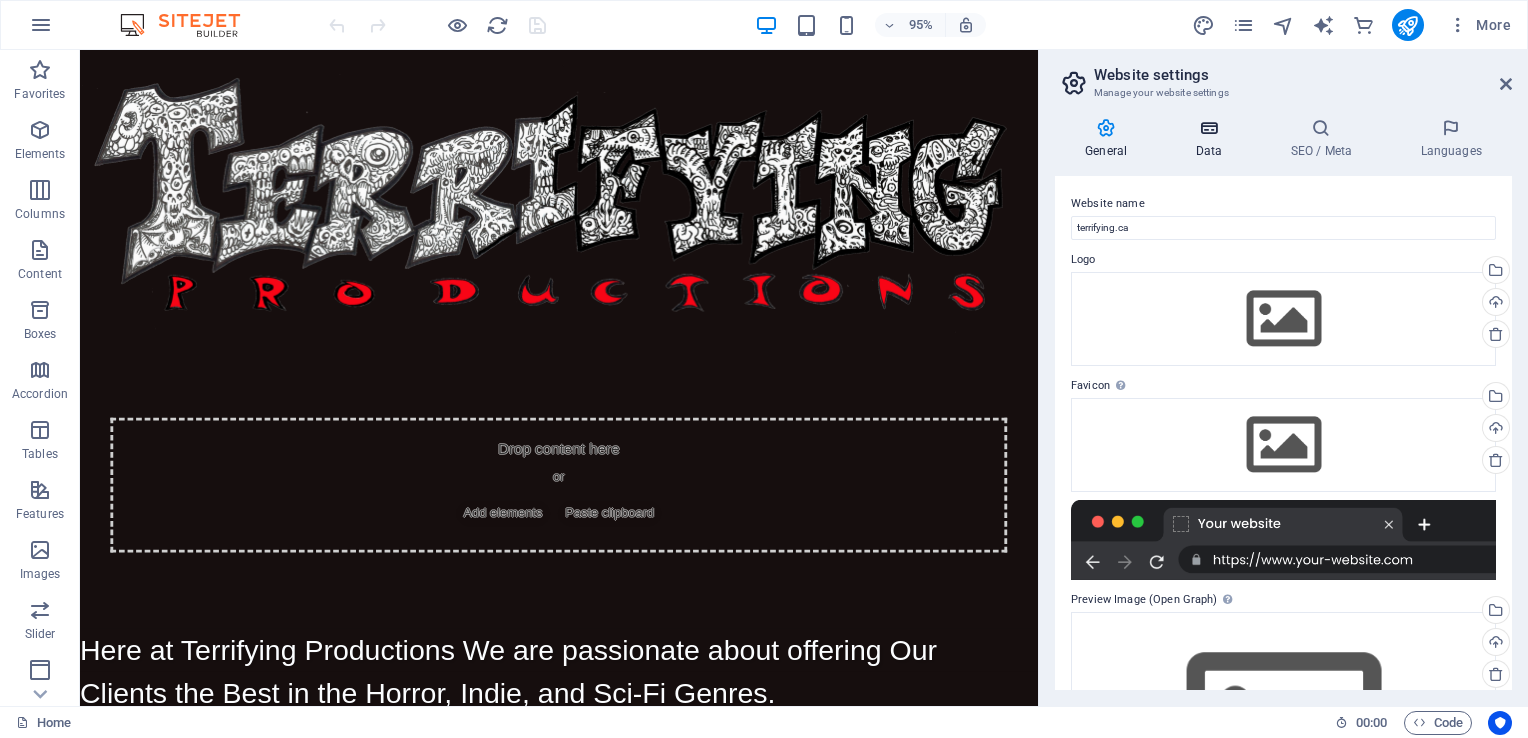 click on "Data" at bounding box center (1212, 139) 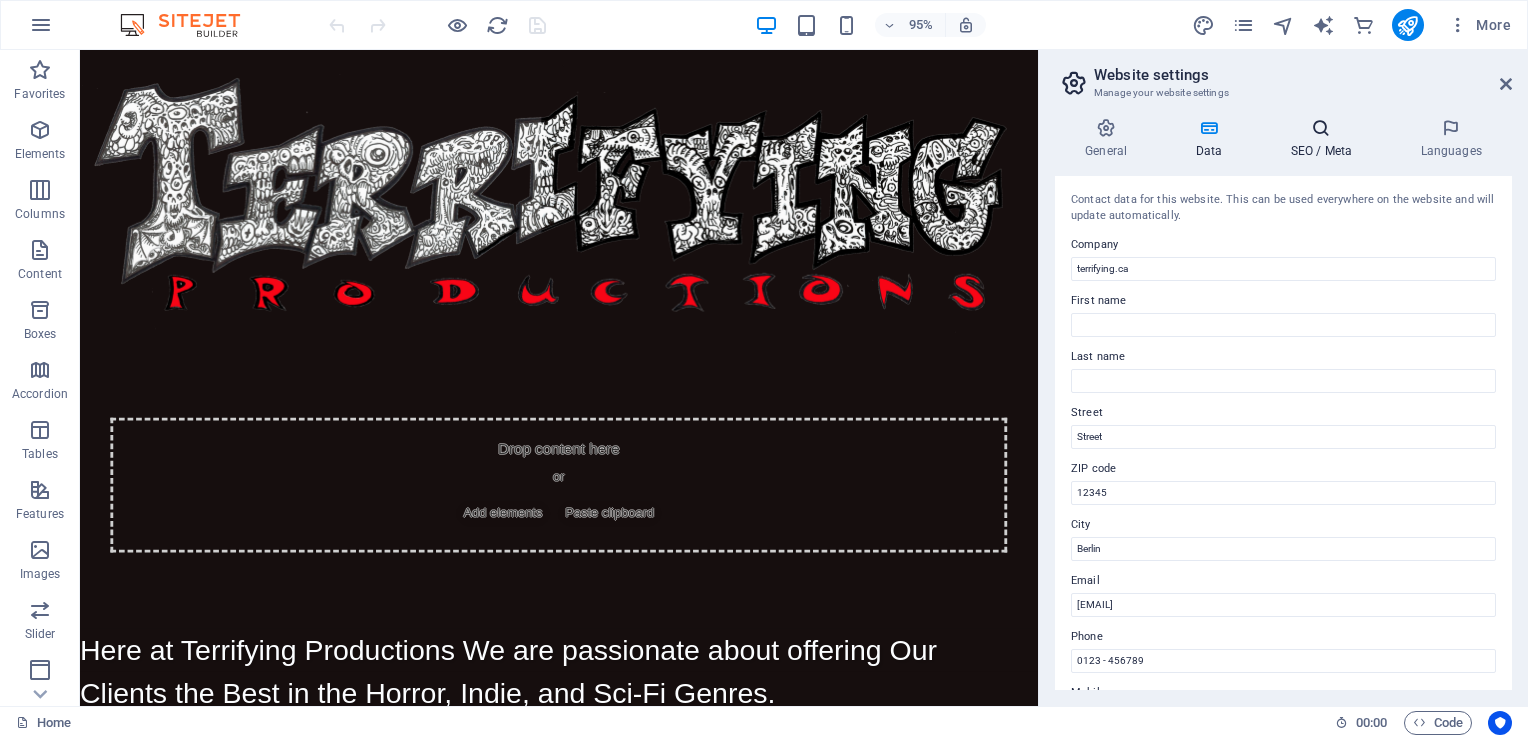 click on "SEO / Meta" at bounding box center [1325, 139] 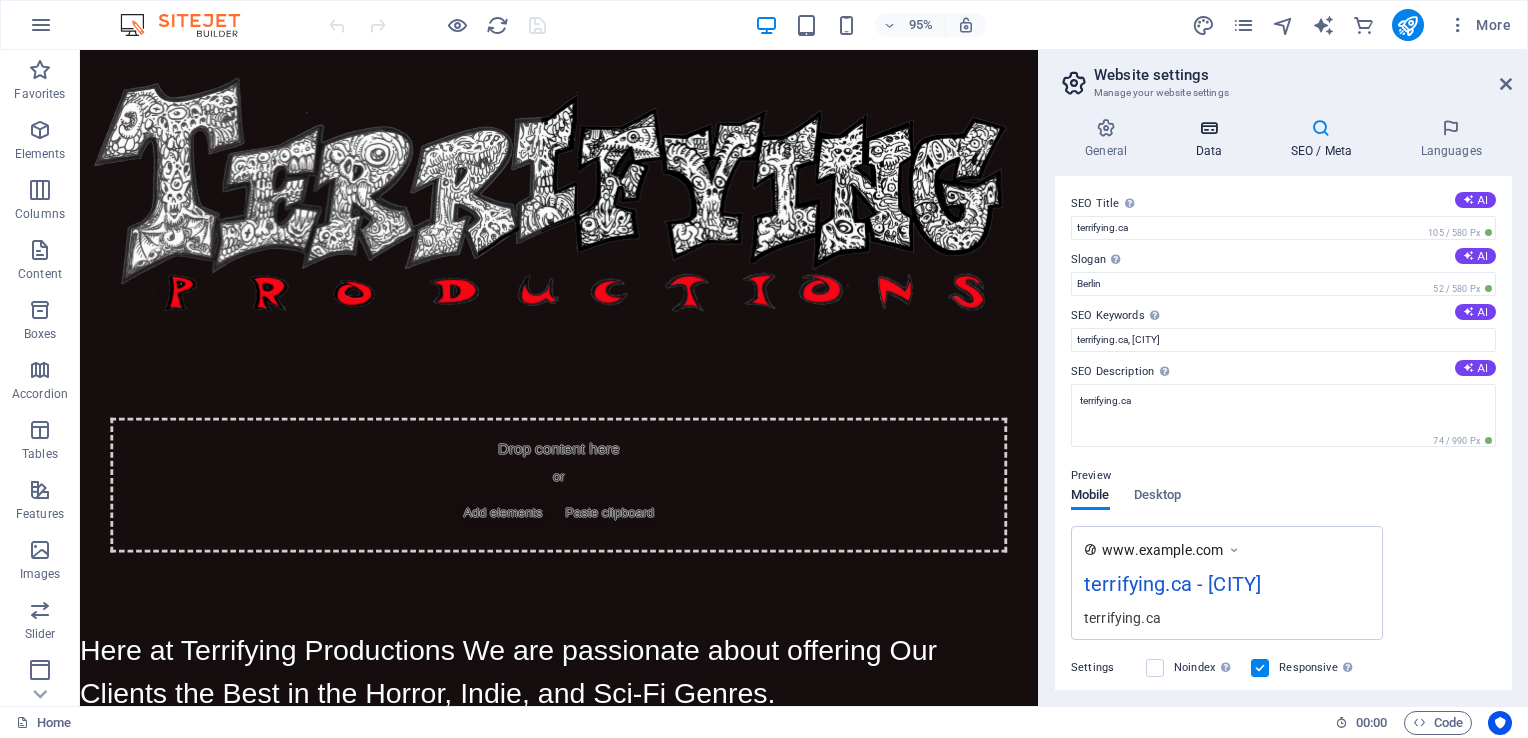 click at bounding box center [1208, 128] 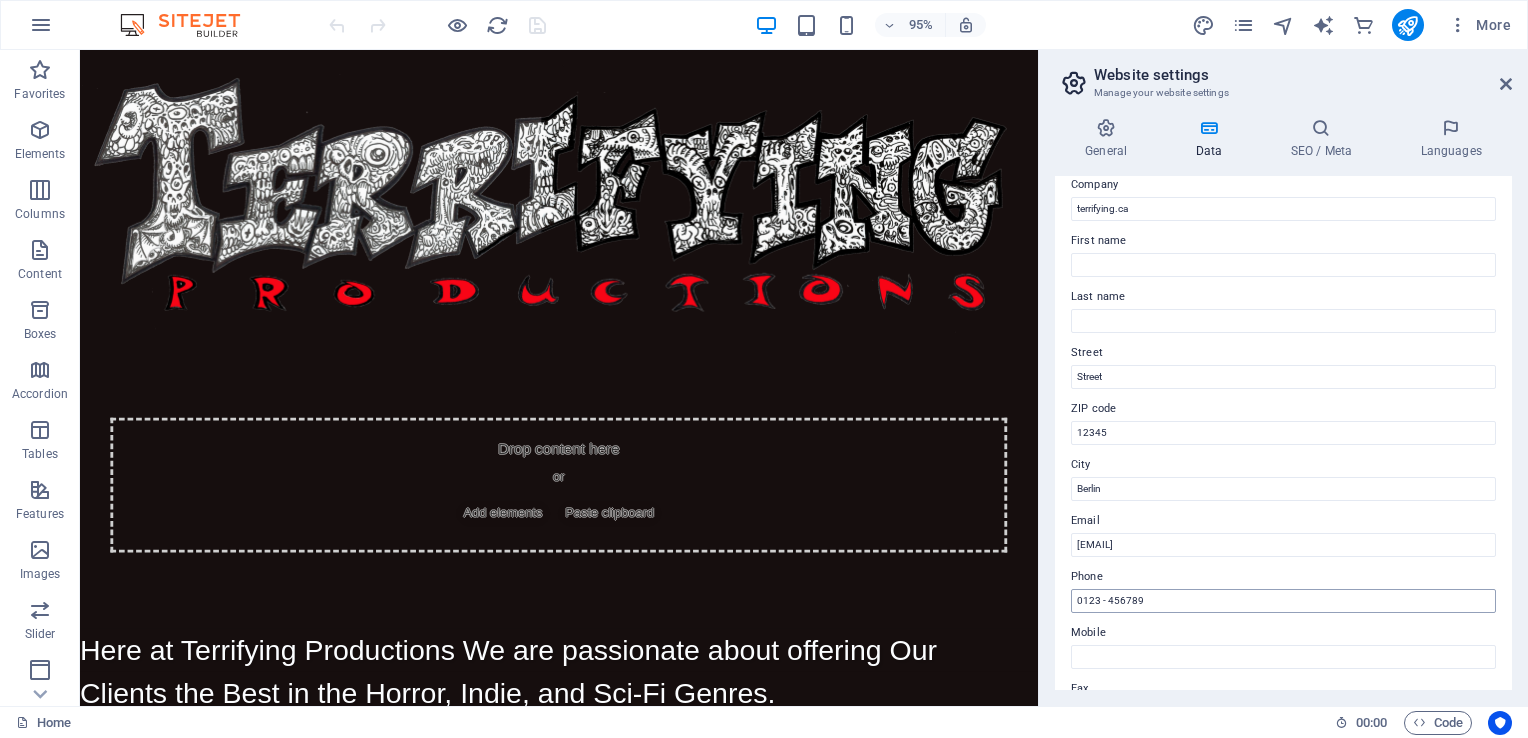 scroll, scrollTop: 46, scrollLeft: 0, axis: vertical 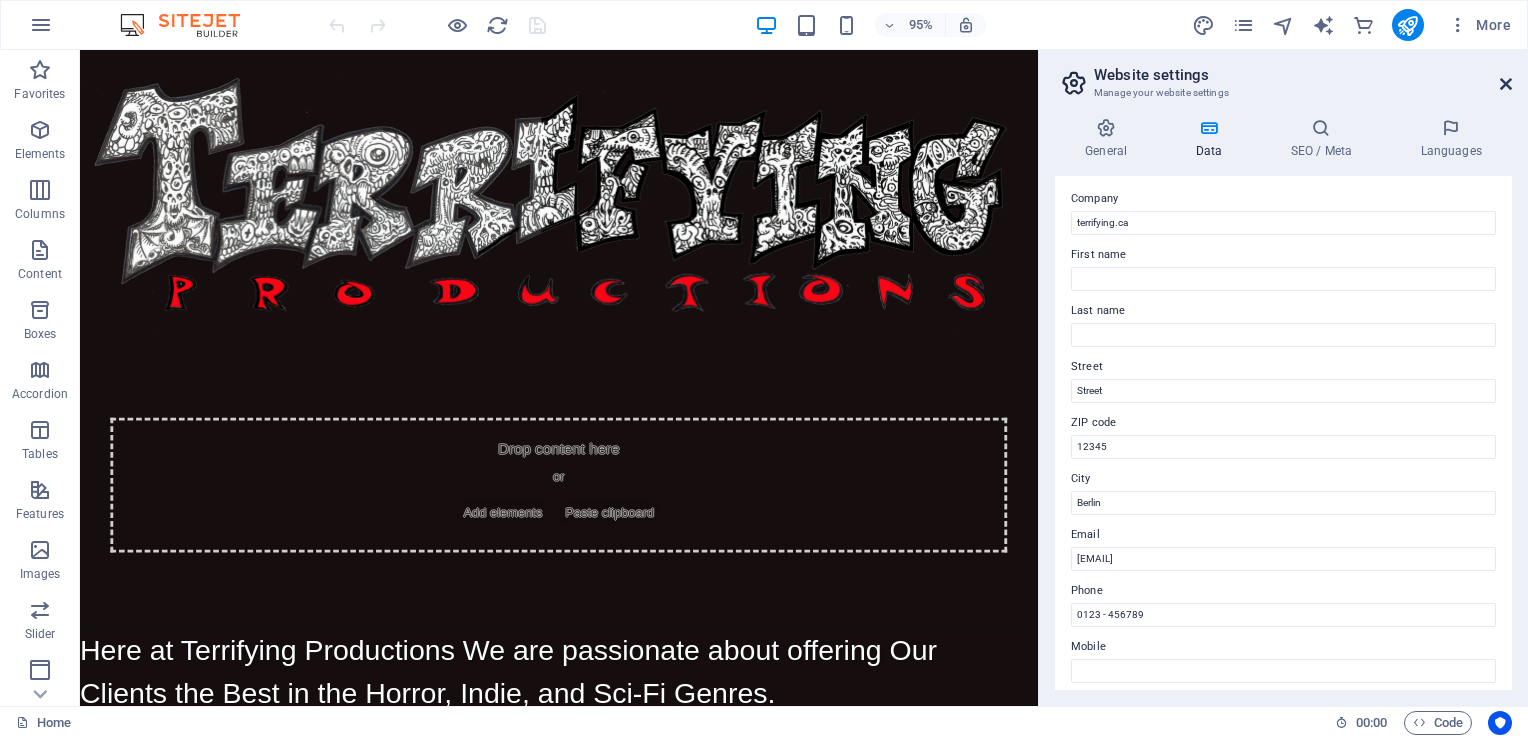 click at bounding box center [1506, 84] 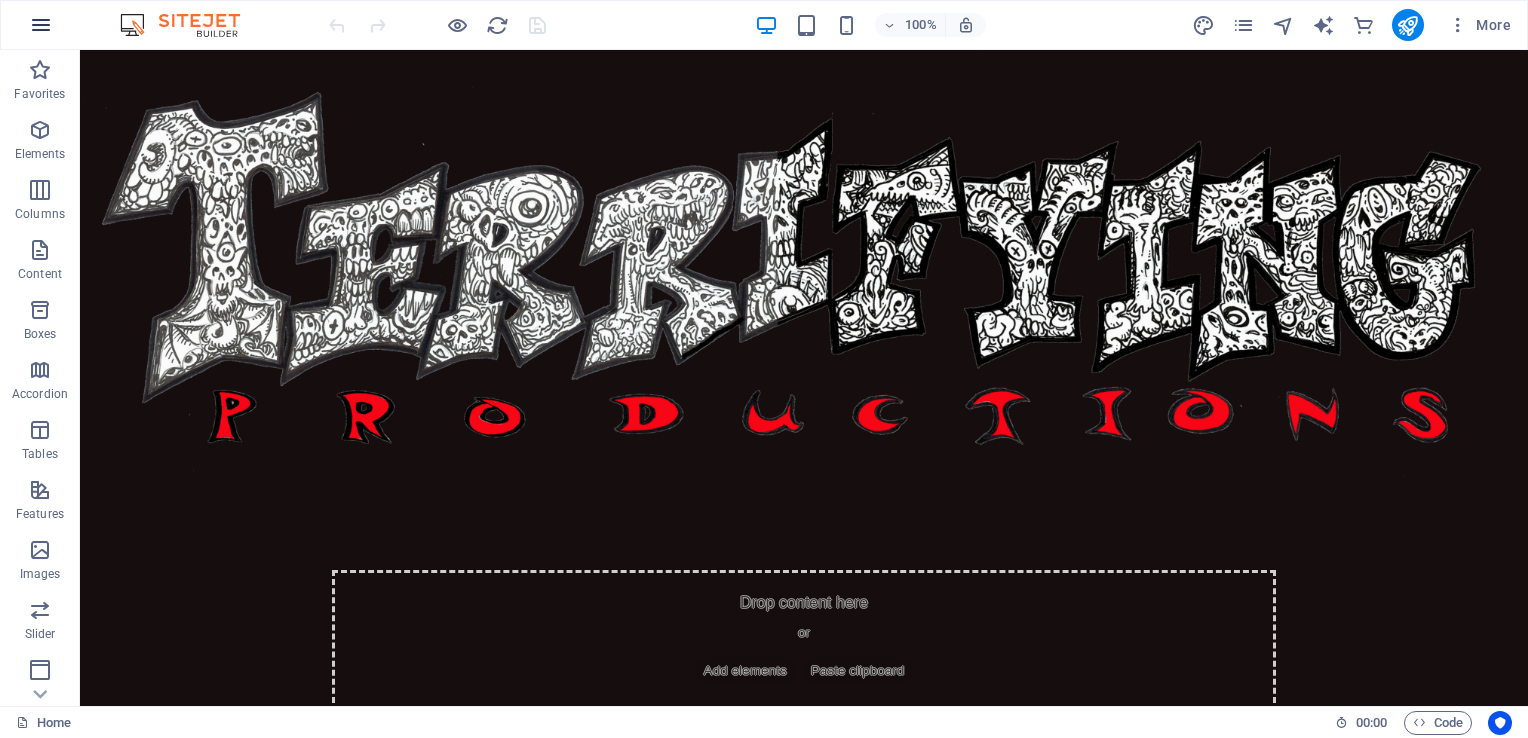 click at bounding box center (41, 25) 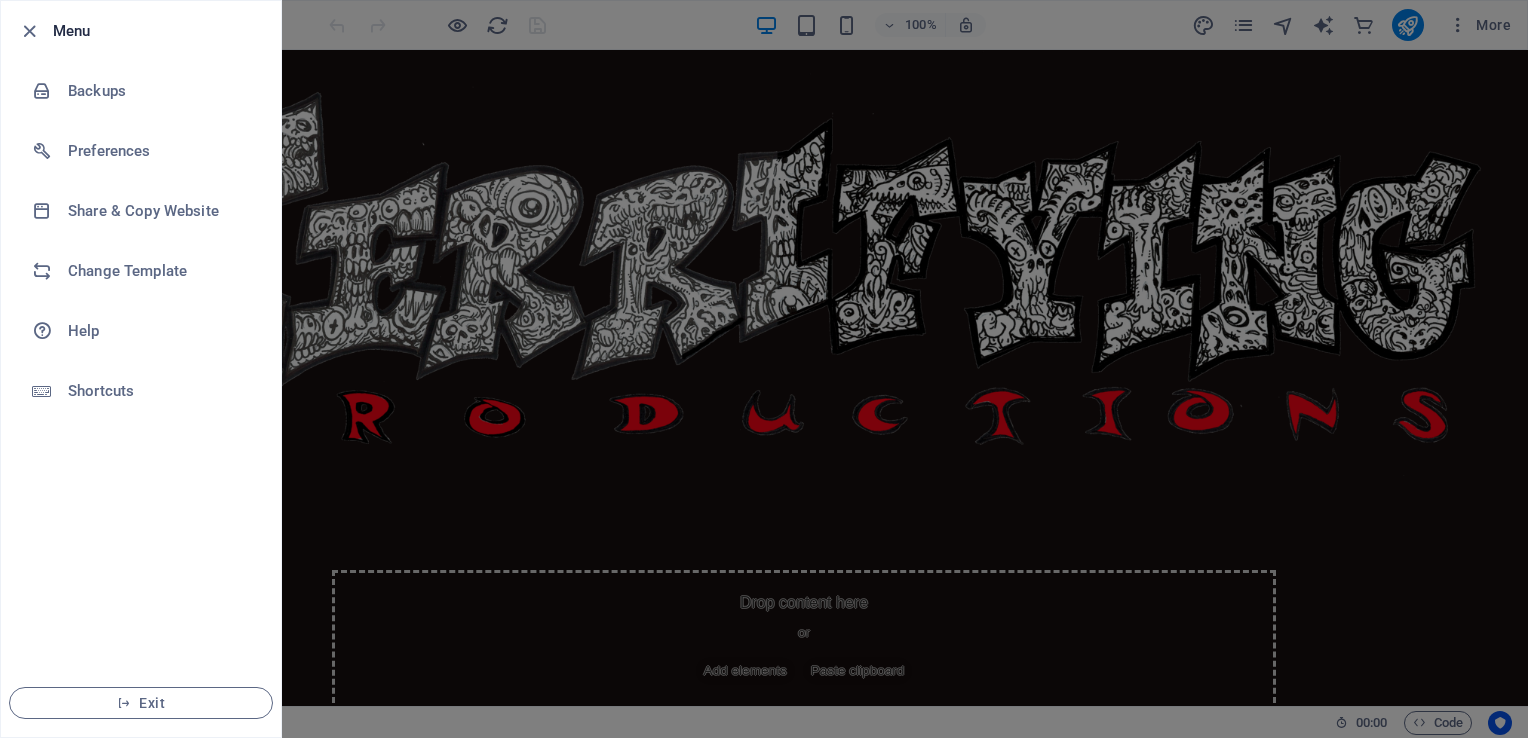 click at bounding box center (764, 369) 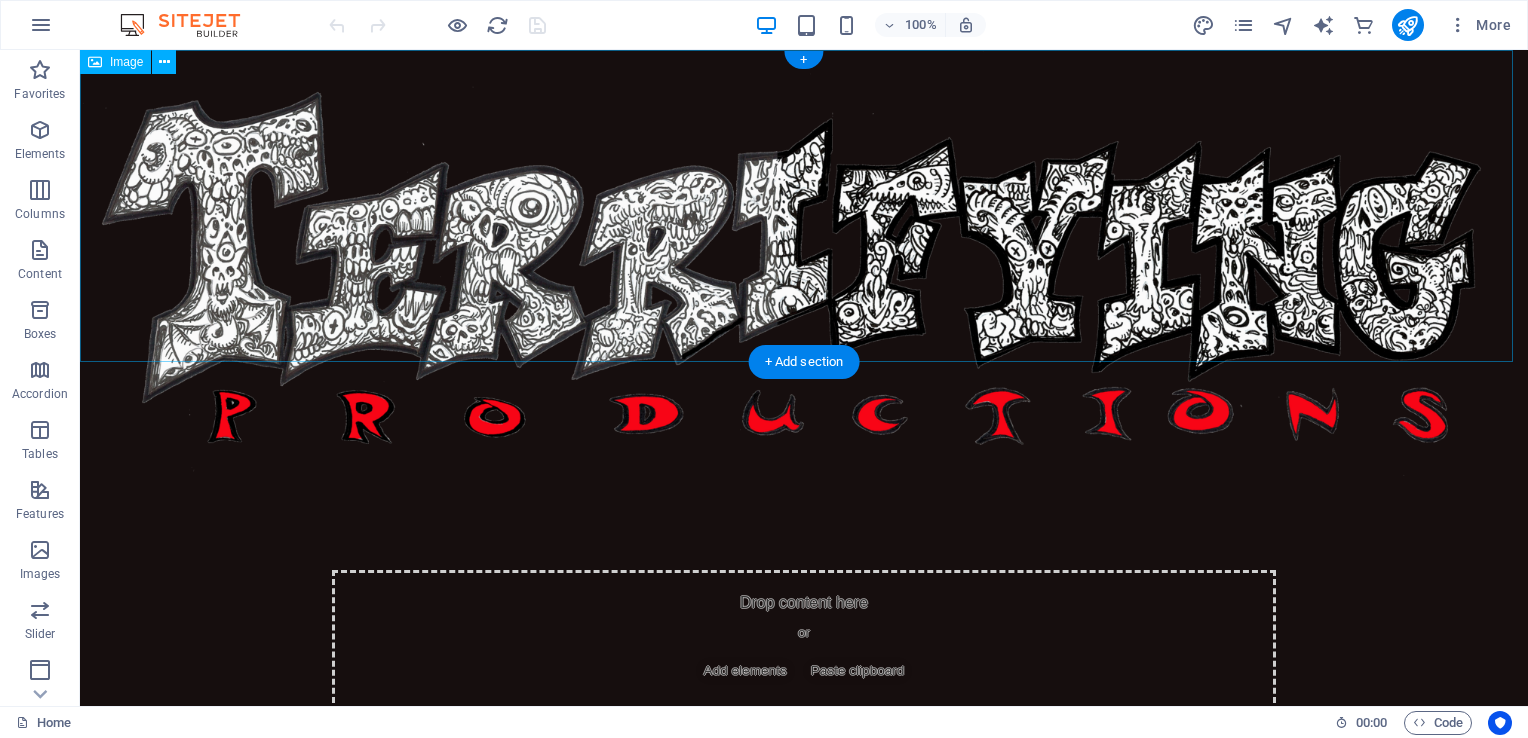 type 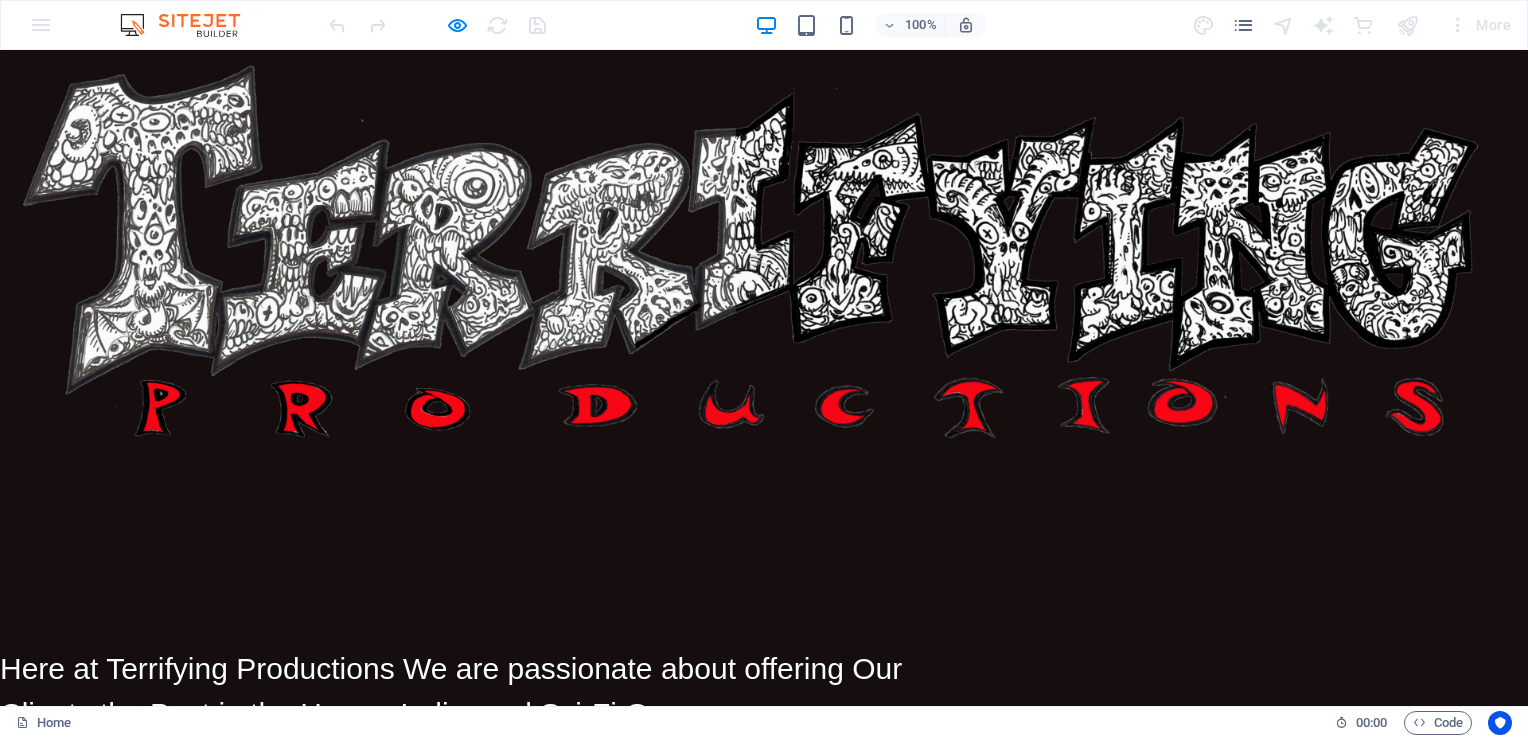 scroll, scrollTop: 0, scrollLeft: 0, axis: both 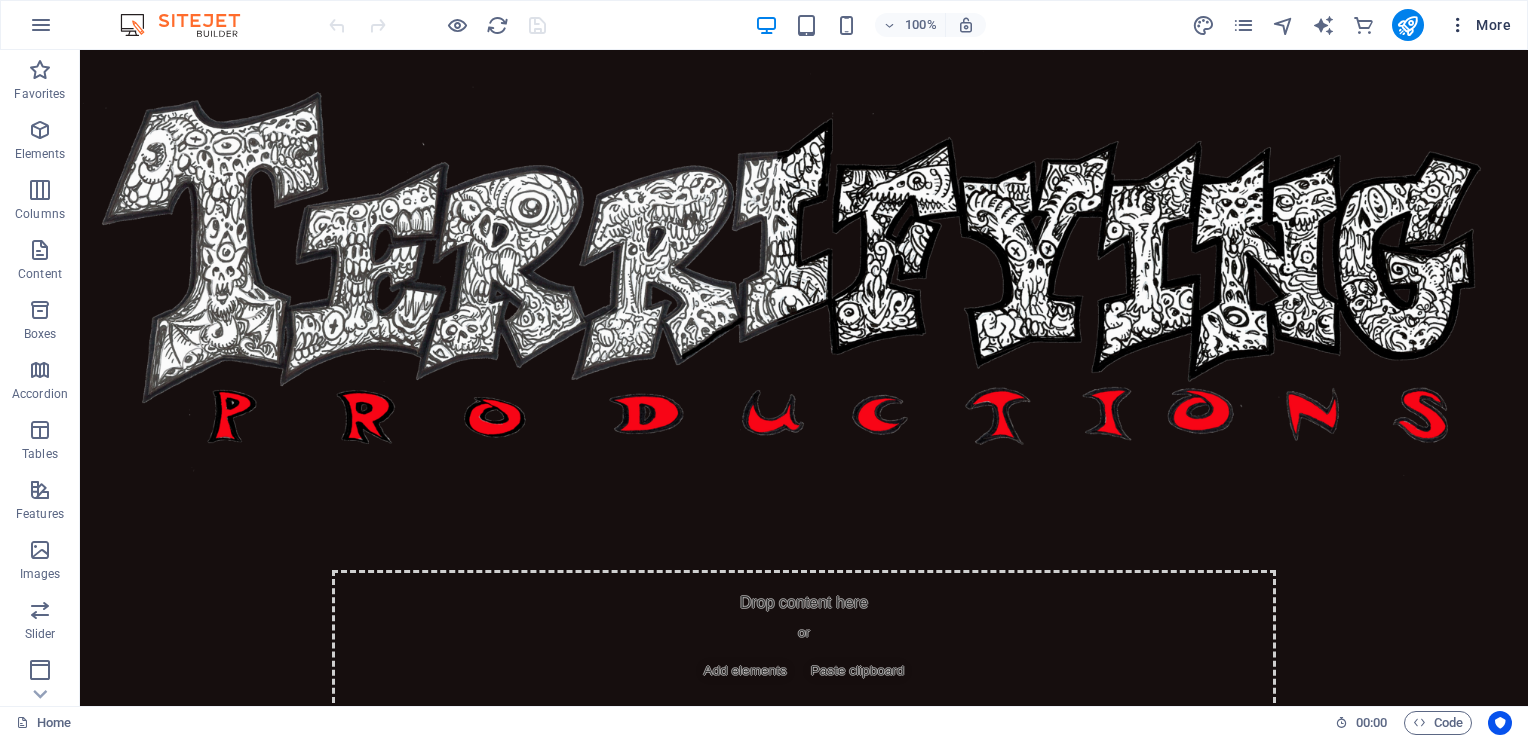 click at bounding box center (1458, 25) 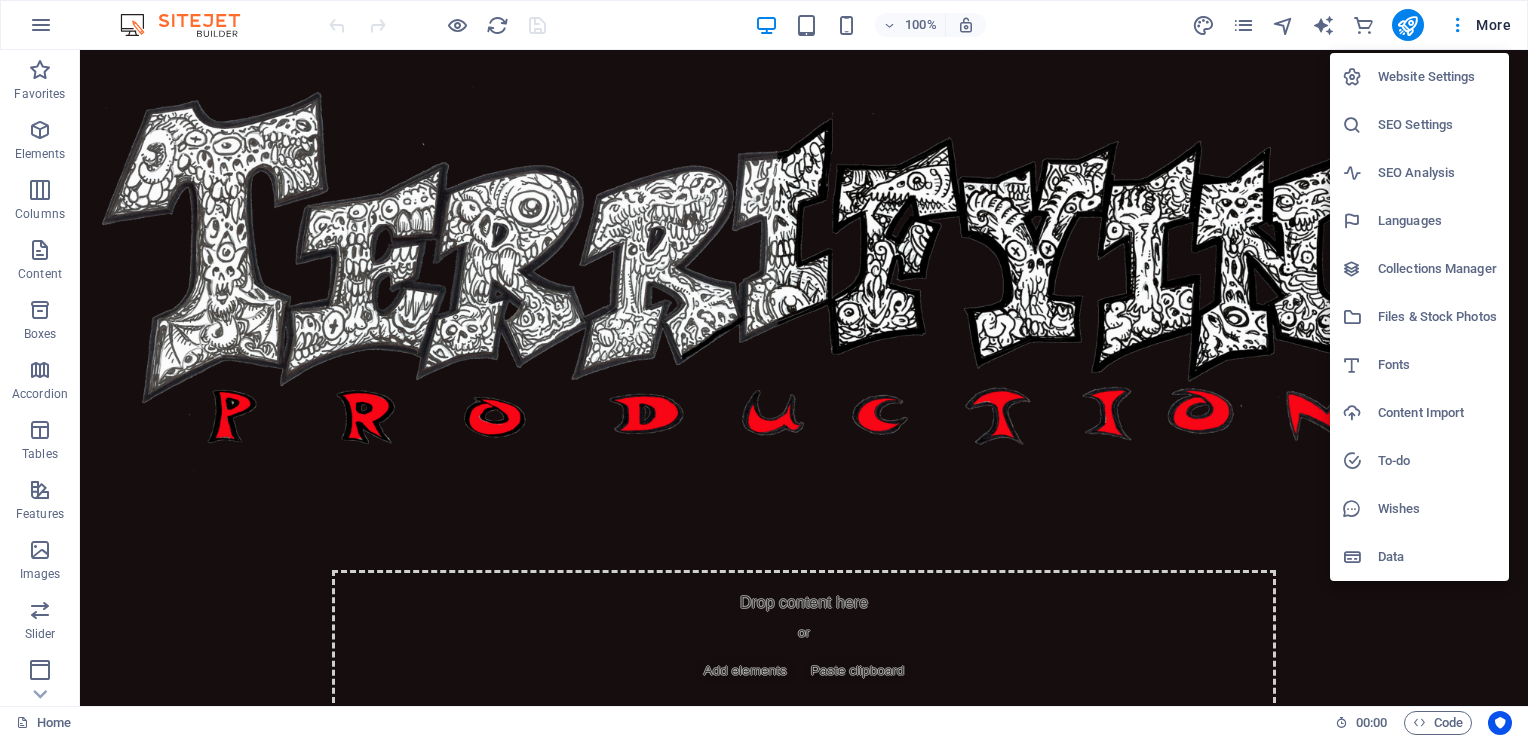 click on "SEO Settings" at bounding box center (1437, 125) 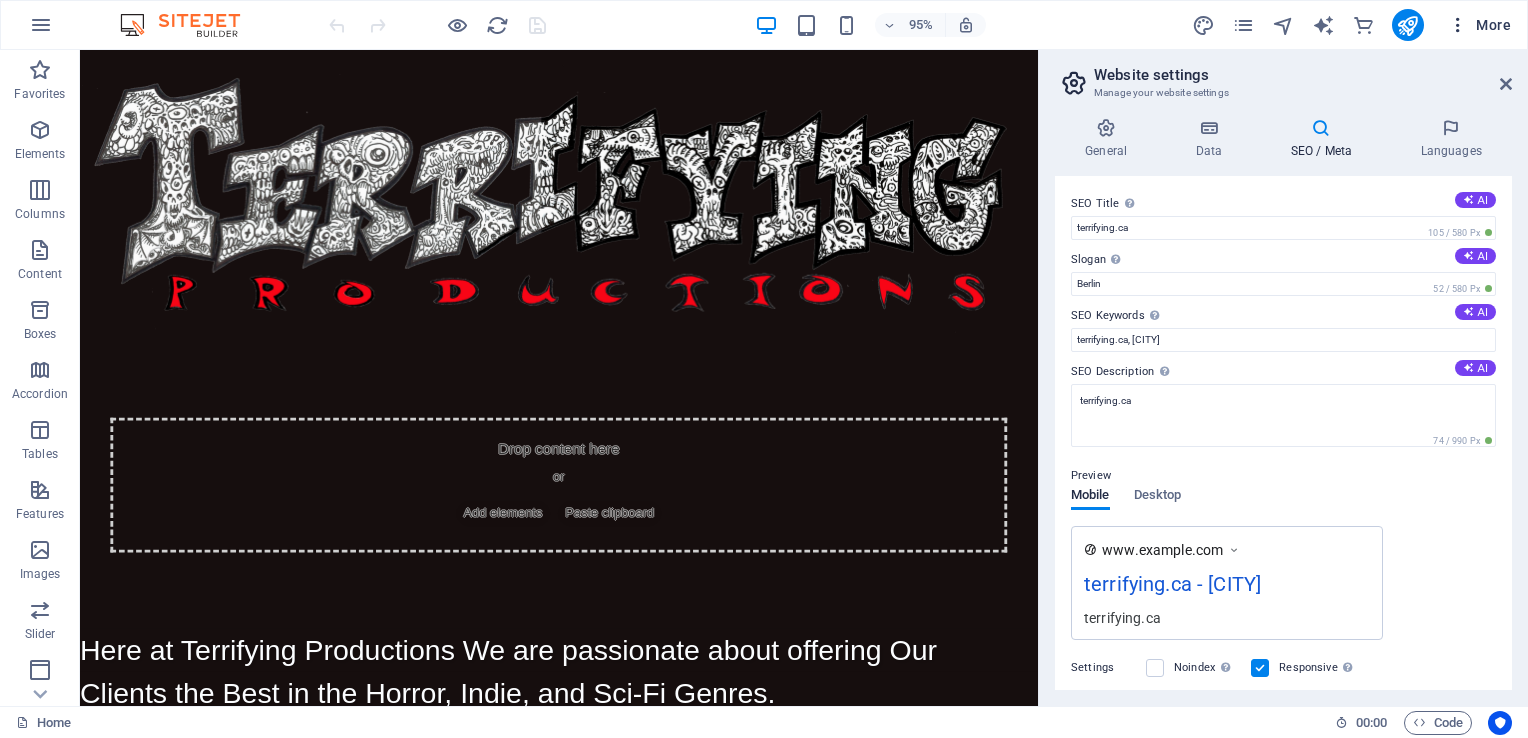 click at bounding box center (1458, 25) 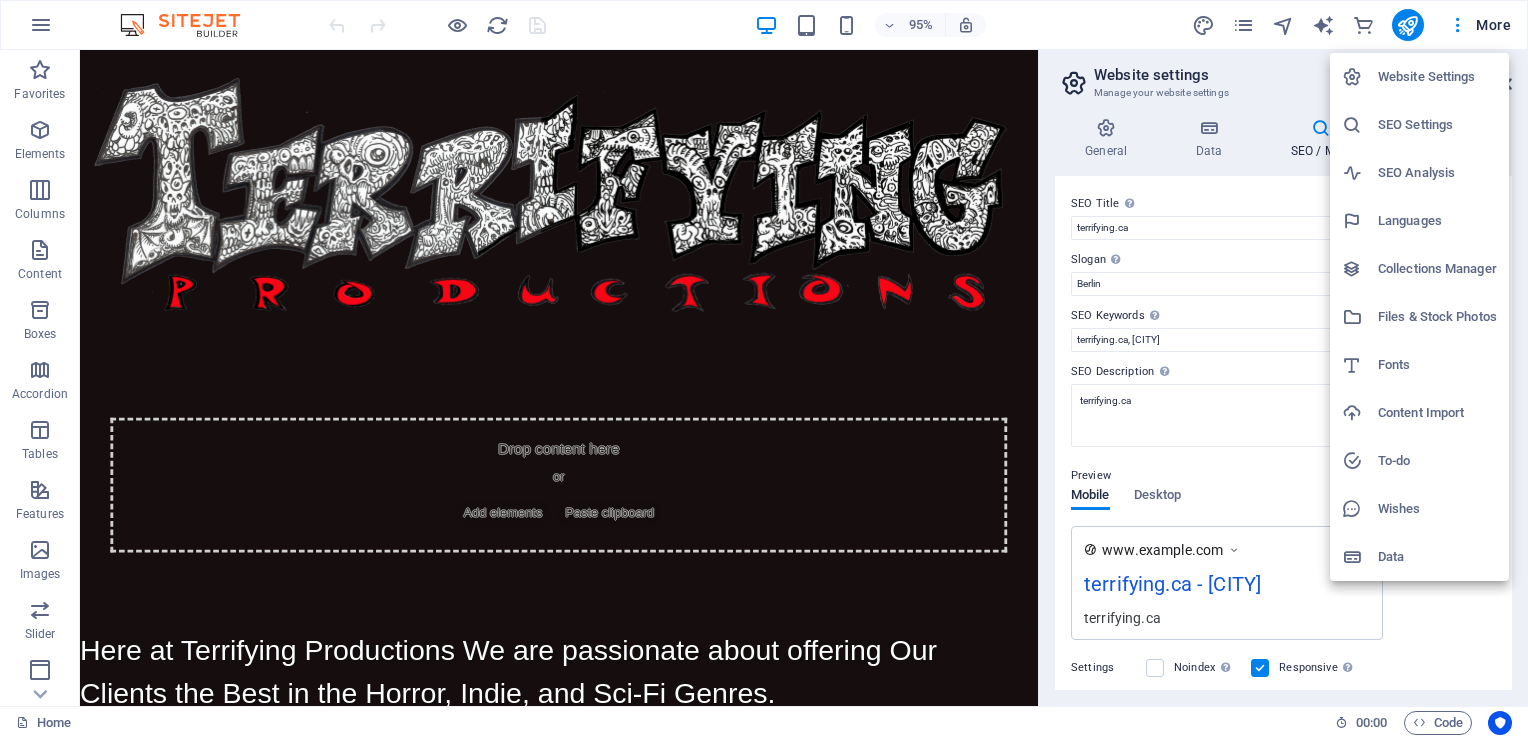 click on "Fonts" at bounding box center (1437, 365) 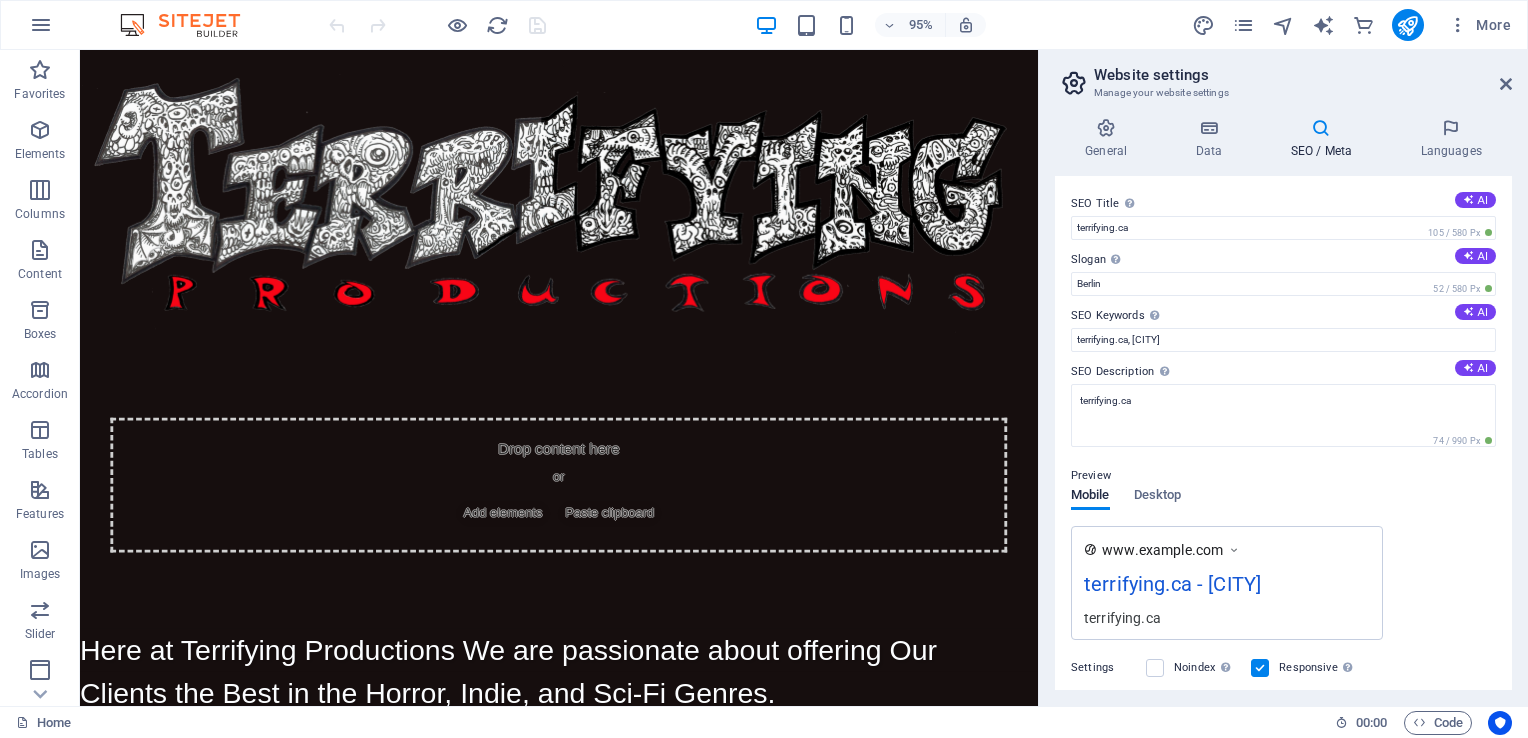 select on "popularity" 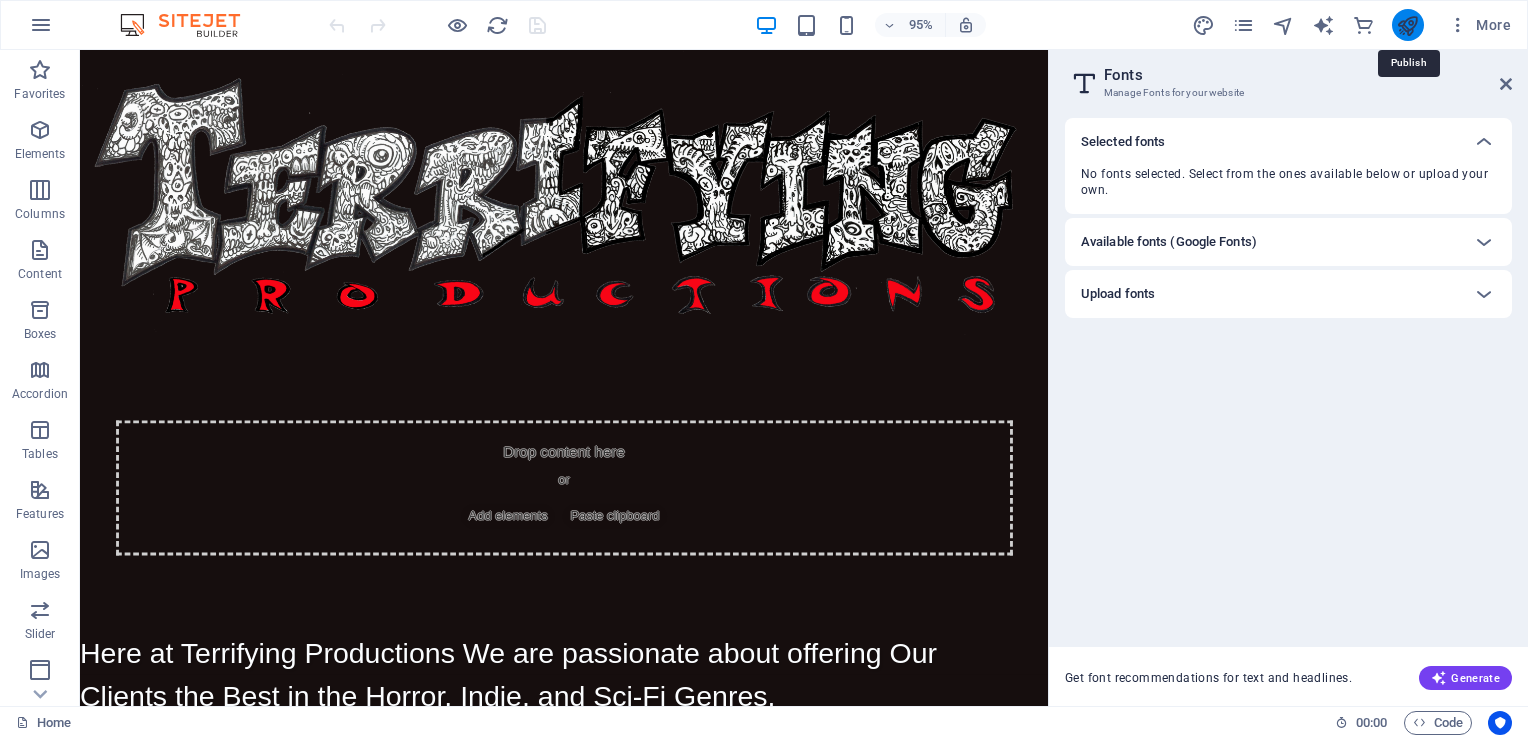 click at bounding box center (1407, 25) 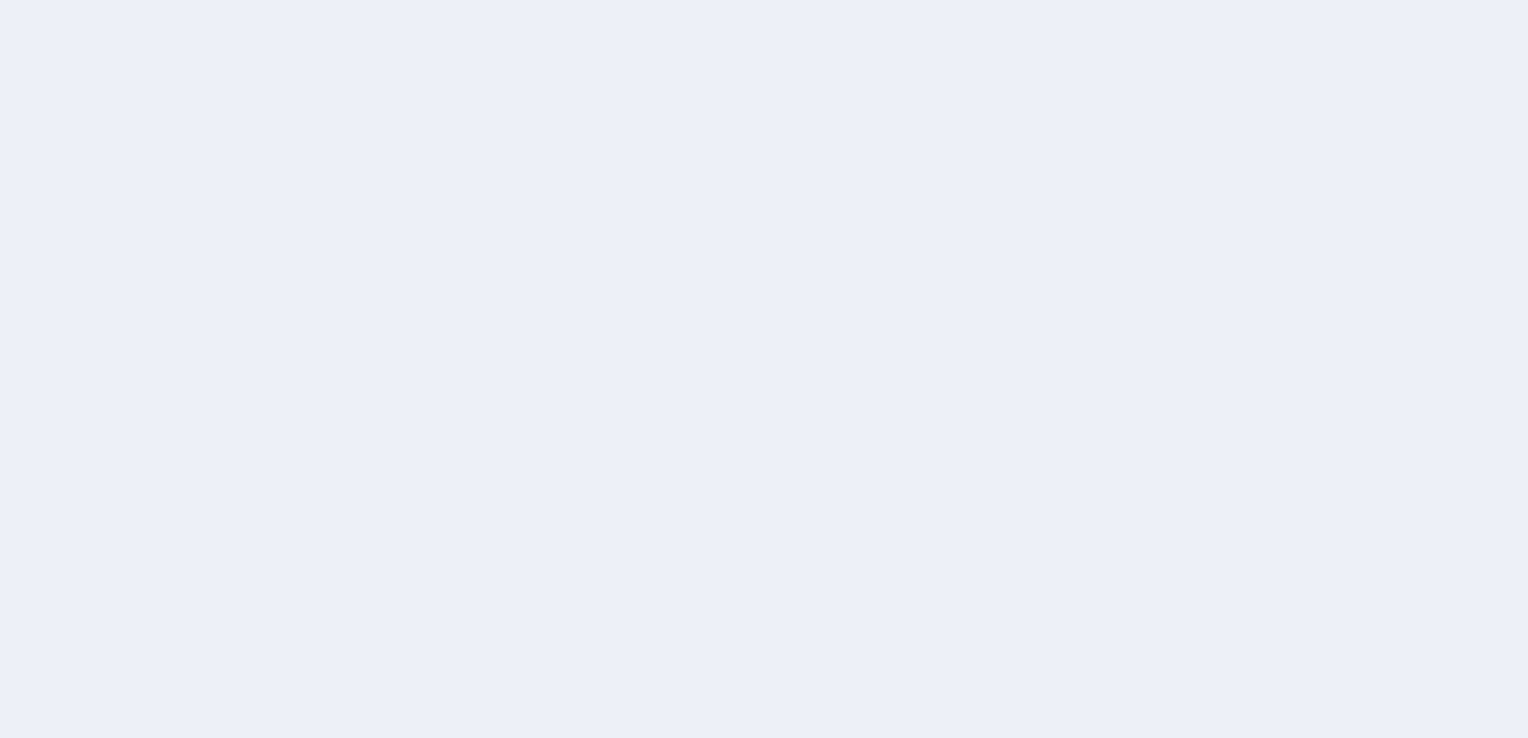 scroll, scrollTop: 0, scrollLeft: 0, axis: both 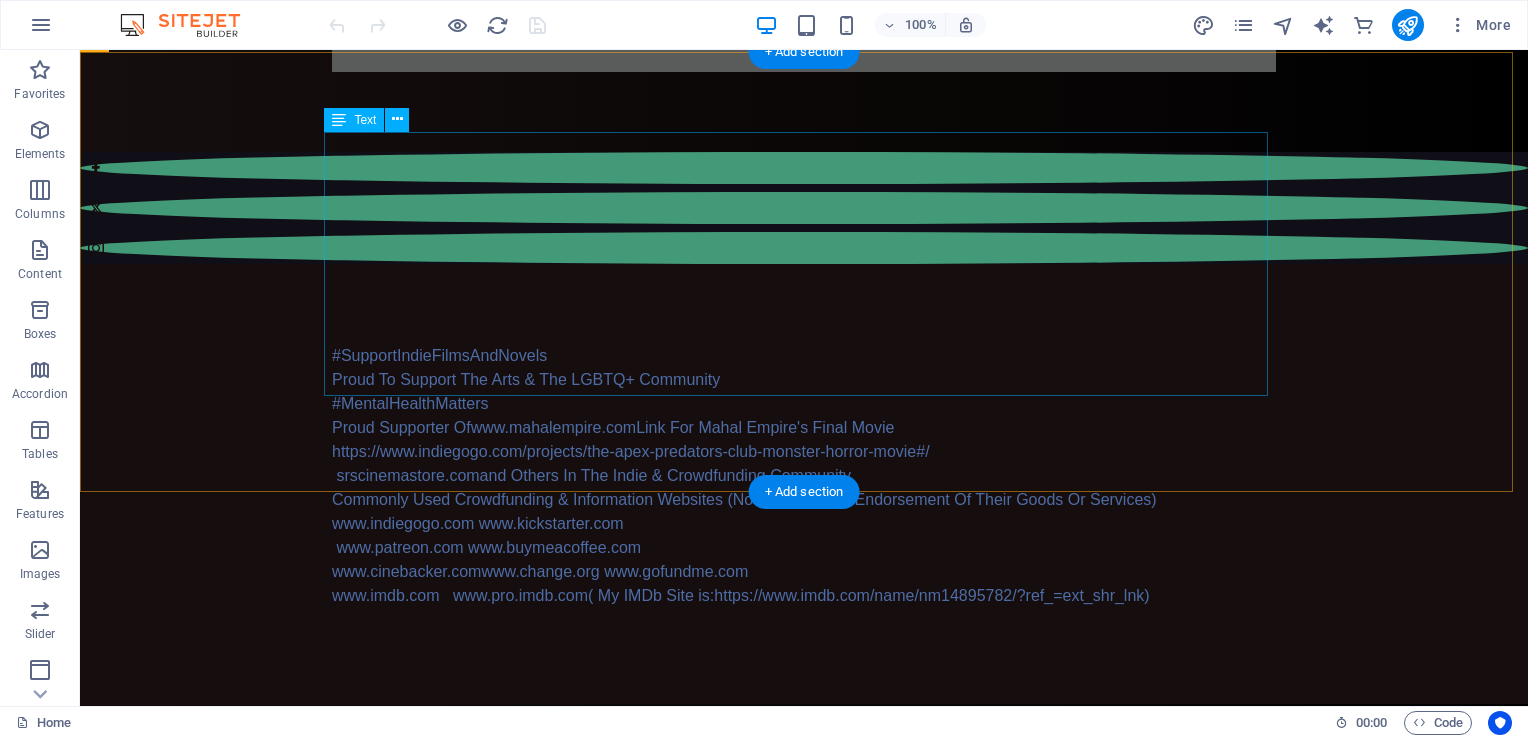 click on "#SupportIndieFilmsAndNovels     Proud To Support The Arts & The LGBTQ+ Community #MentalHealthMatters  Proud Supporter Of  www.mahalempire.com  Link For Mahal Empire's Final Movie https://www.indiegogo.com/projects/the-apex-predators-club-monster-horror-movie#/   srscinemastore.com  and Others In The Indie & Crowdfunding Community Commonly Used Crowdfunding & Information Websites (Note: Not A Paid Endorsement Of Their Goods Or Services)   www.indiegogo.com   www.kickstarter.com   www.patreon.com   www.buymeacoffee.com www.cinebacker.com  www.change.org   www.gofundme.com www.imdb.com     www. pro.imdb.com   ( My IMDb Site is:  https://www.imdb.com/name/nm14895782/?ref_=ext_shr_lnk  )" at bounding box center (804, 476) 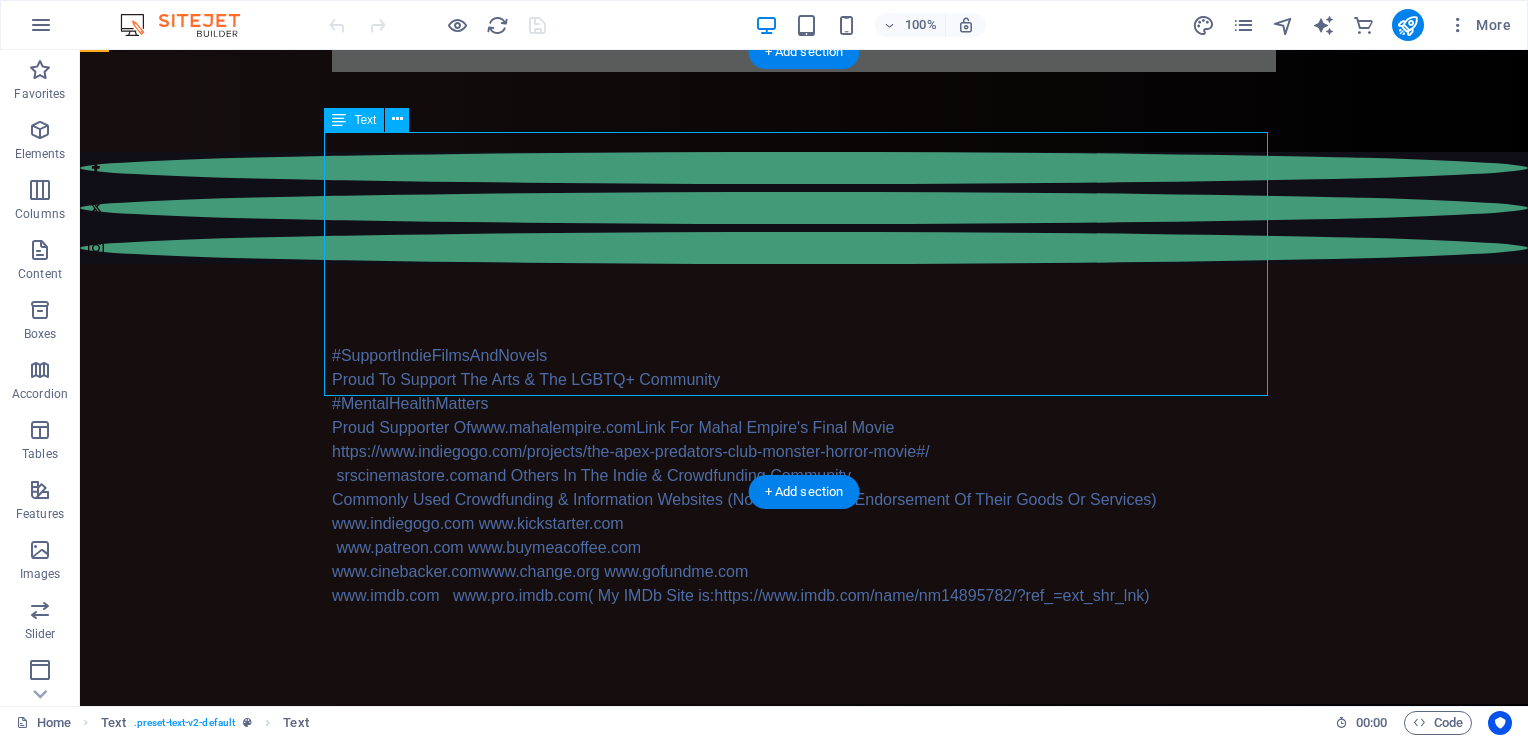 click on "#SupportIndieFilmsAndNovels     Proud To Support The Arts & The LGBTQ+ Community #MentalHealthMatters  Proud Supporter Of  www.mahalempire.com  Link For Mahal Empire's Final Movie https://www.indiegogo.com/projects/the-apex-predators-club-monster-horror-movie#/   srscinemastore.com  and Others In The Indie & Crowdfunding Community Commonly Used Crowdfunding & Information Websites (Note: Not A Paid Endorsement Of Their Goods Or Services)   www.indiegogo.com   www.kickstarter.com   www.patreon.com   www.buymeacoffee.com www.cinebacker.com  www.change.org   www.gofundme.com www.imdb.com     www. pro.imdb.com   ( My IMDb Site is:  https://www.imdb.com/name/nm14895782/?ref_=ext_shr_lnk  )" at bounding box center (804, 476) 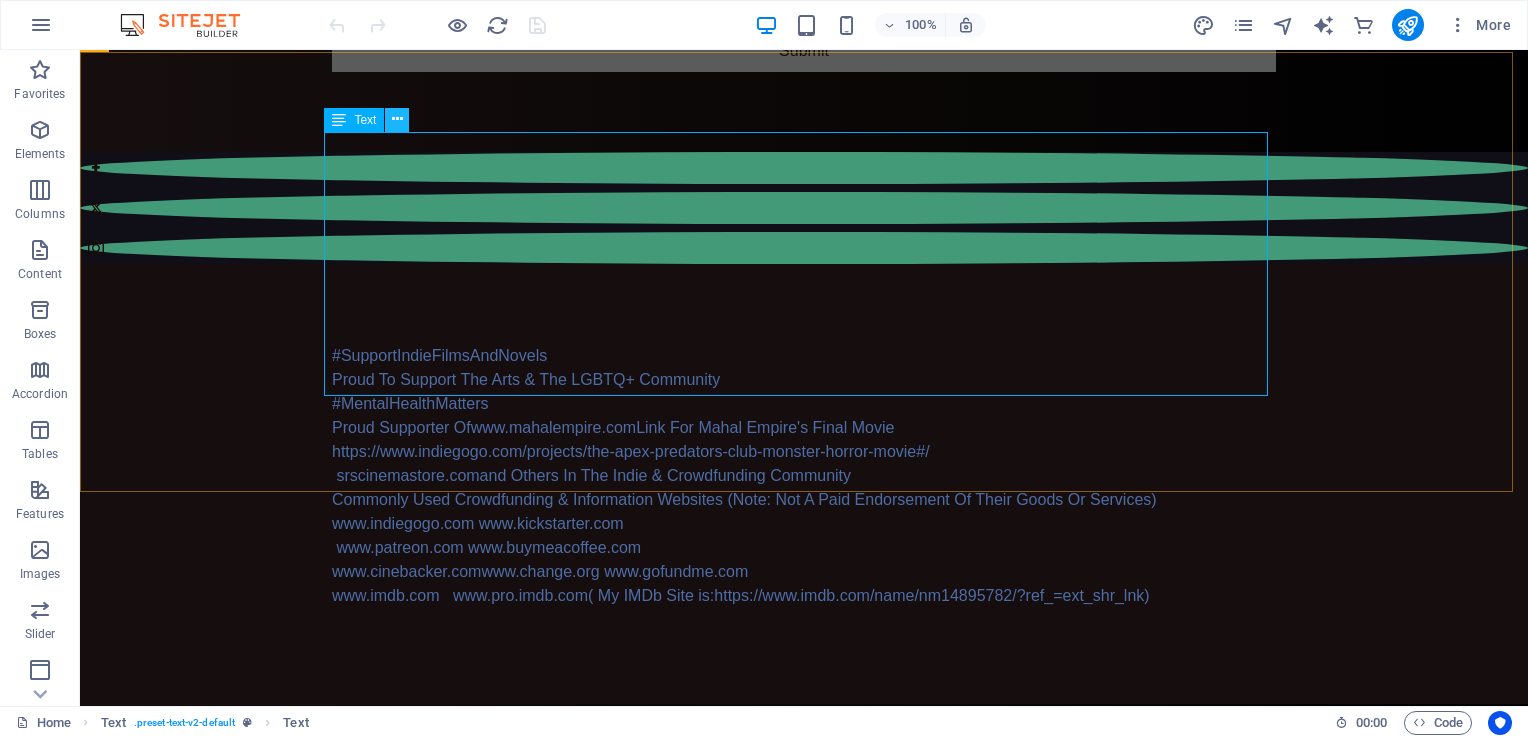 click at bounding box center (397, 119) 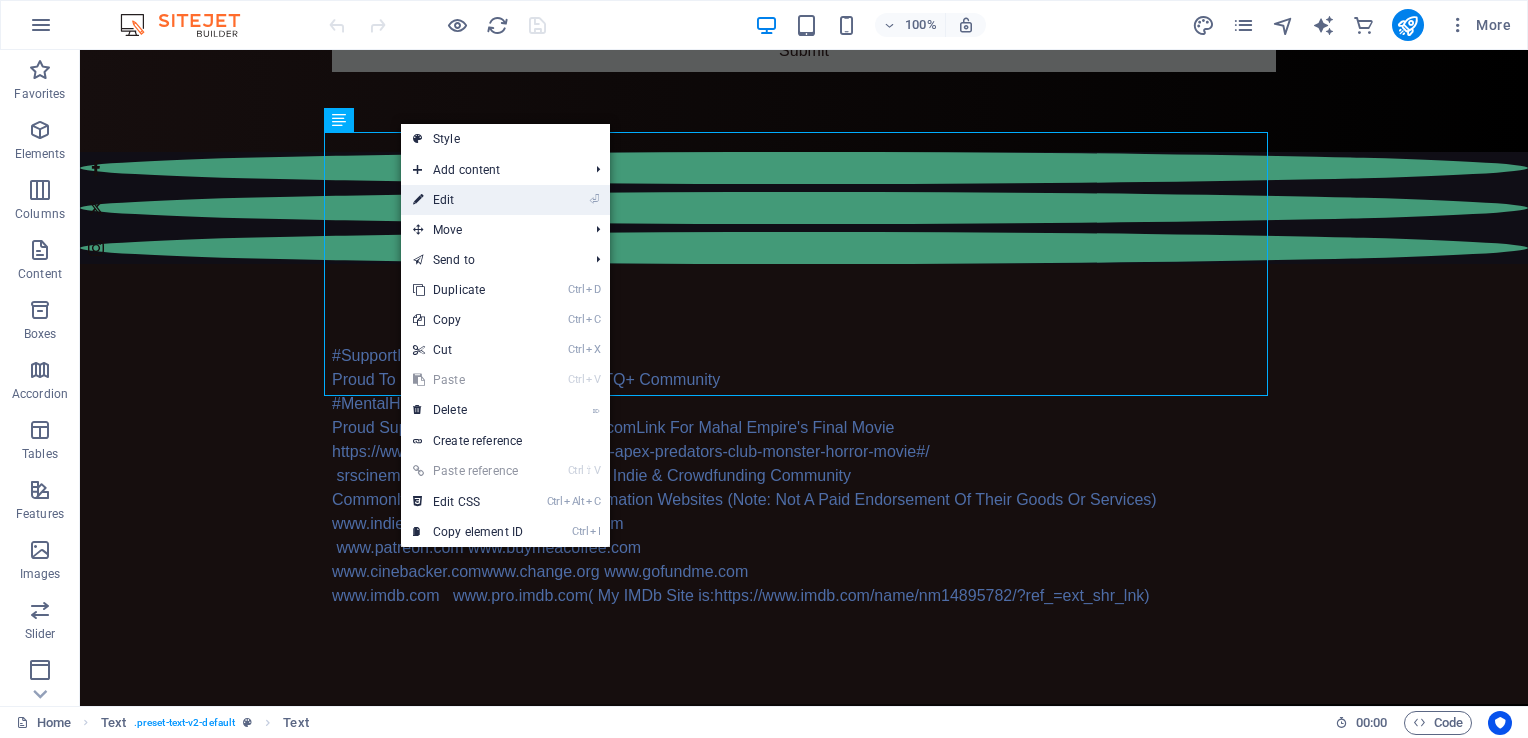 click on "⏎  Edit" at bounding box center [468, 200] 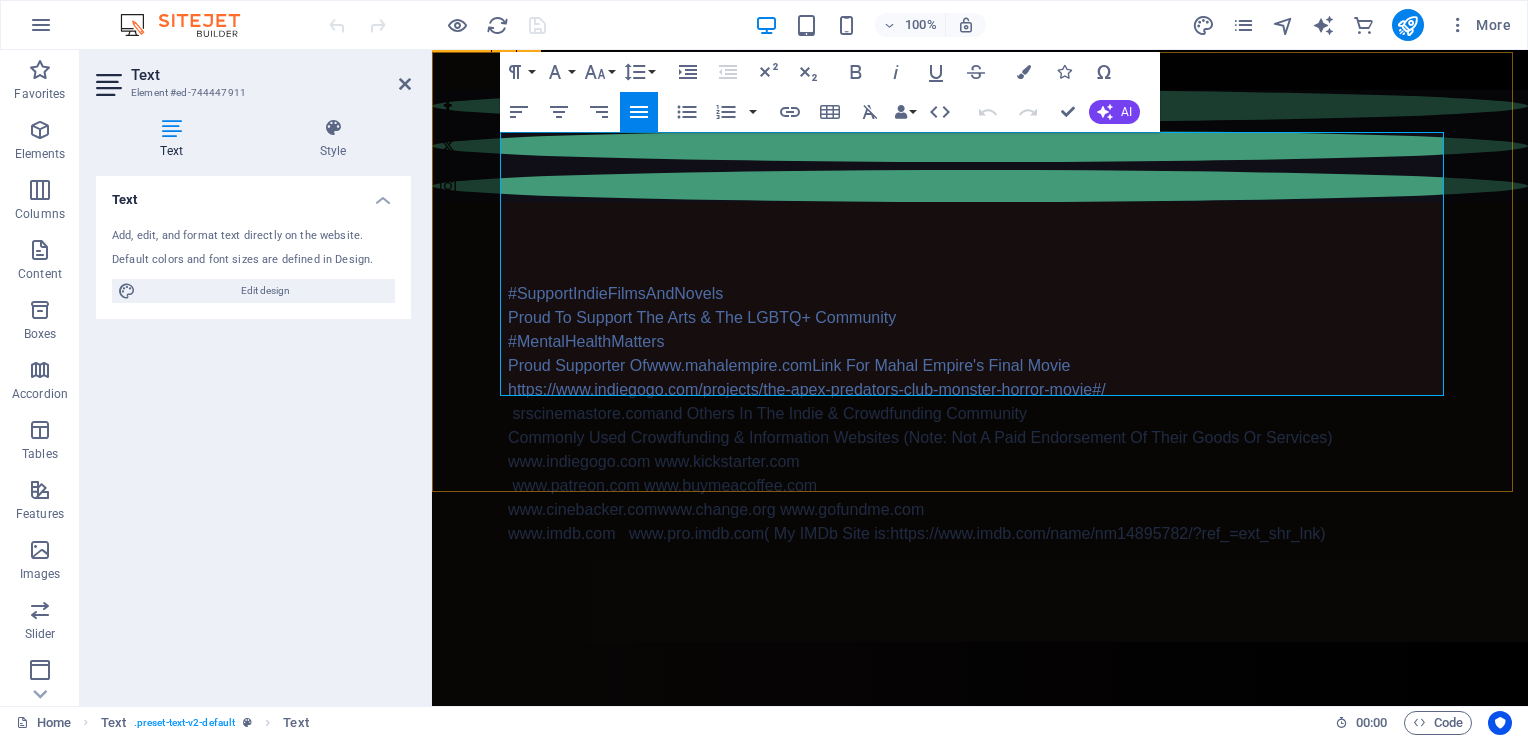 scroll, scrollTop: 1904, scrollLeft: 0, axis: vertical 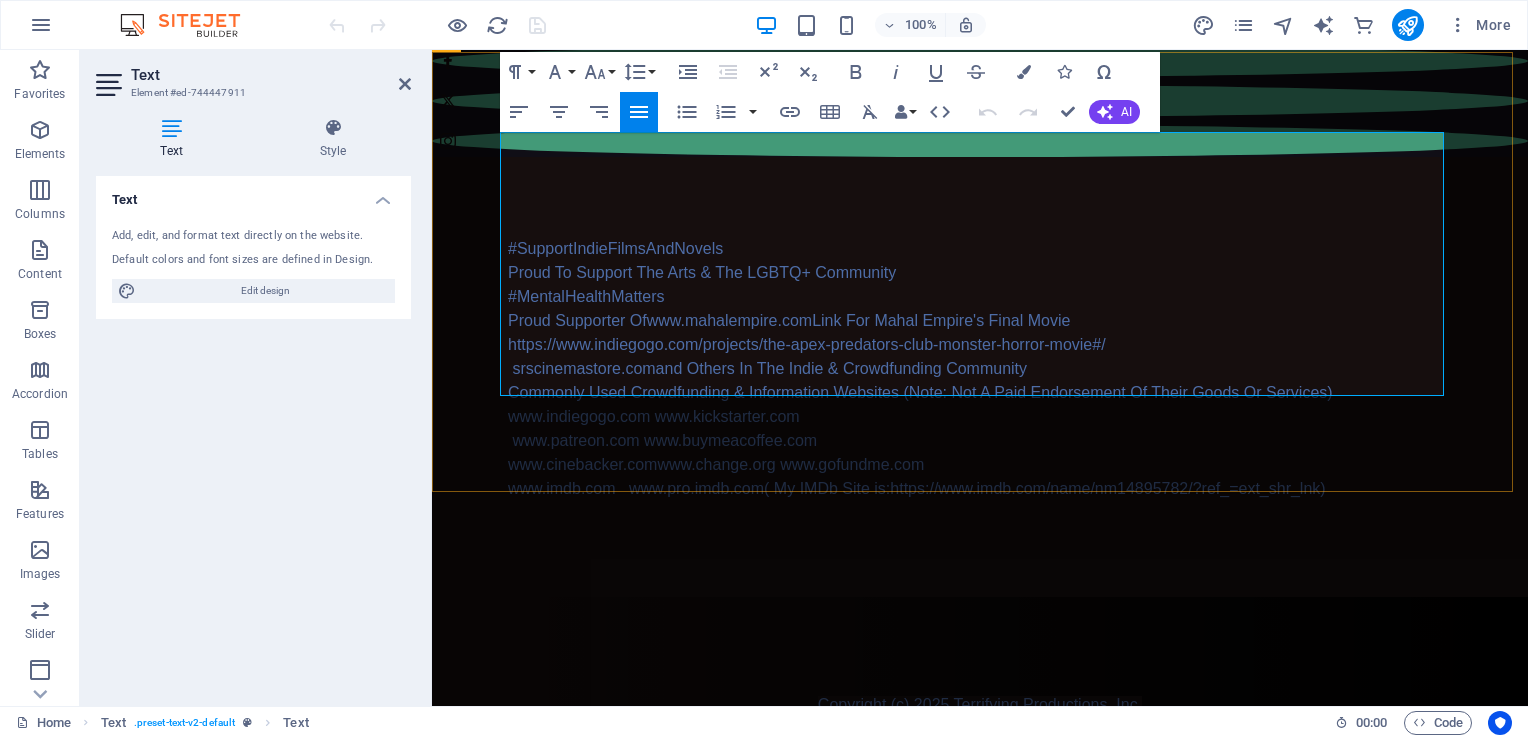 click on "www.imdb.com     www. pro.imdb.com   ( My IMDb Site is:  https://www.imdb.com/name/nm14895782/?ref_=ext_shr_lnk  )" at bounding box center (980, 489) 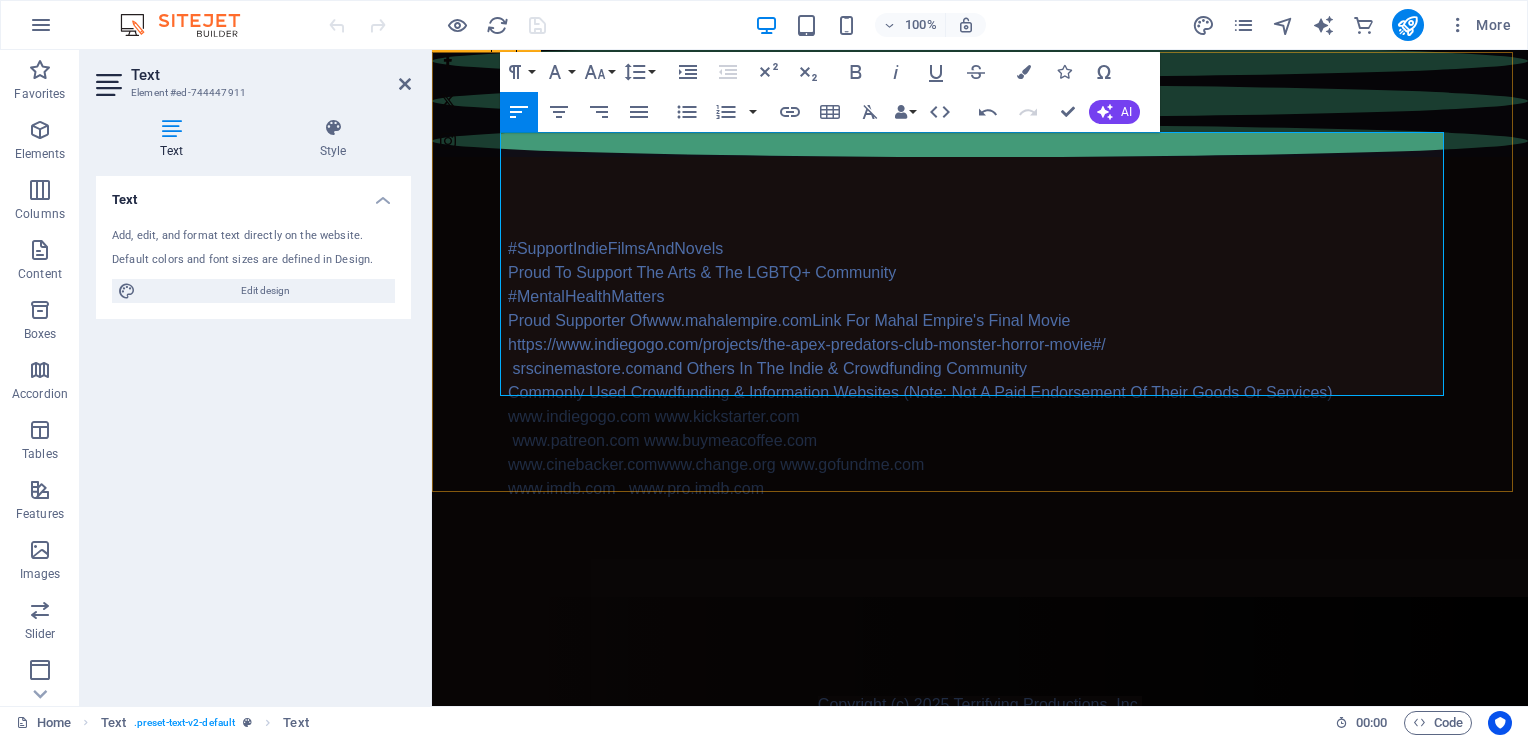 click on "#SupportIndieFilmsAndNovels     Proud To Support The Arts & The LGBTQ+ Community #MentalHealthMatters  Proud Supporter Of  www.mahalempire.com  Link For Mahal Empire's Final Movie https://www.indiegogo.com/projects/the-apex-predators-club-monster-horror-movie#/   srscinemastore.com  and Others In The Indie & Crowdfunding Community Commonly Used Crowdfunding & Information Websites (Note: Not A Paid Endorsement Of Their Goods Or Services)   www.indiegogo.com   www.kickstarter.com   www.patreon.com   www.buymeacoffee.com www.cinebacker.com  www.change.org   www.gofundme.com www.imdb.com     www. pro.imdb.com" at bounding box center [980, 377] 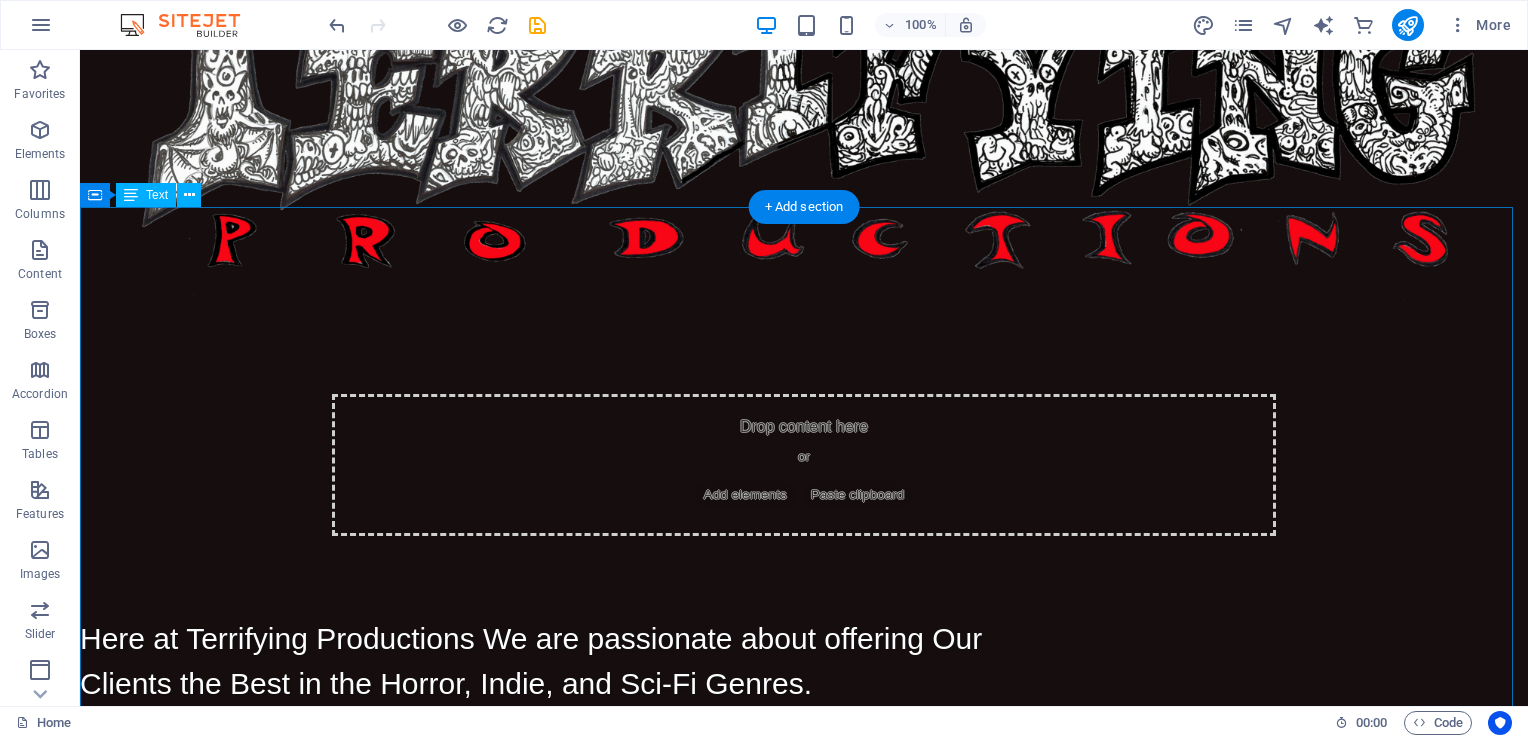 scroll, scrollTop: 0, scrollLeft: 0, axis: both 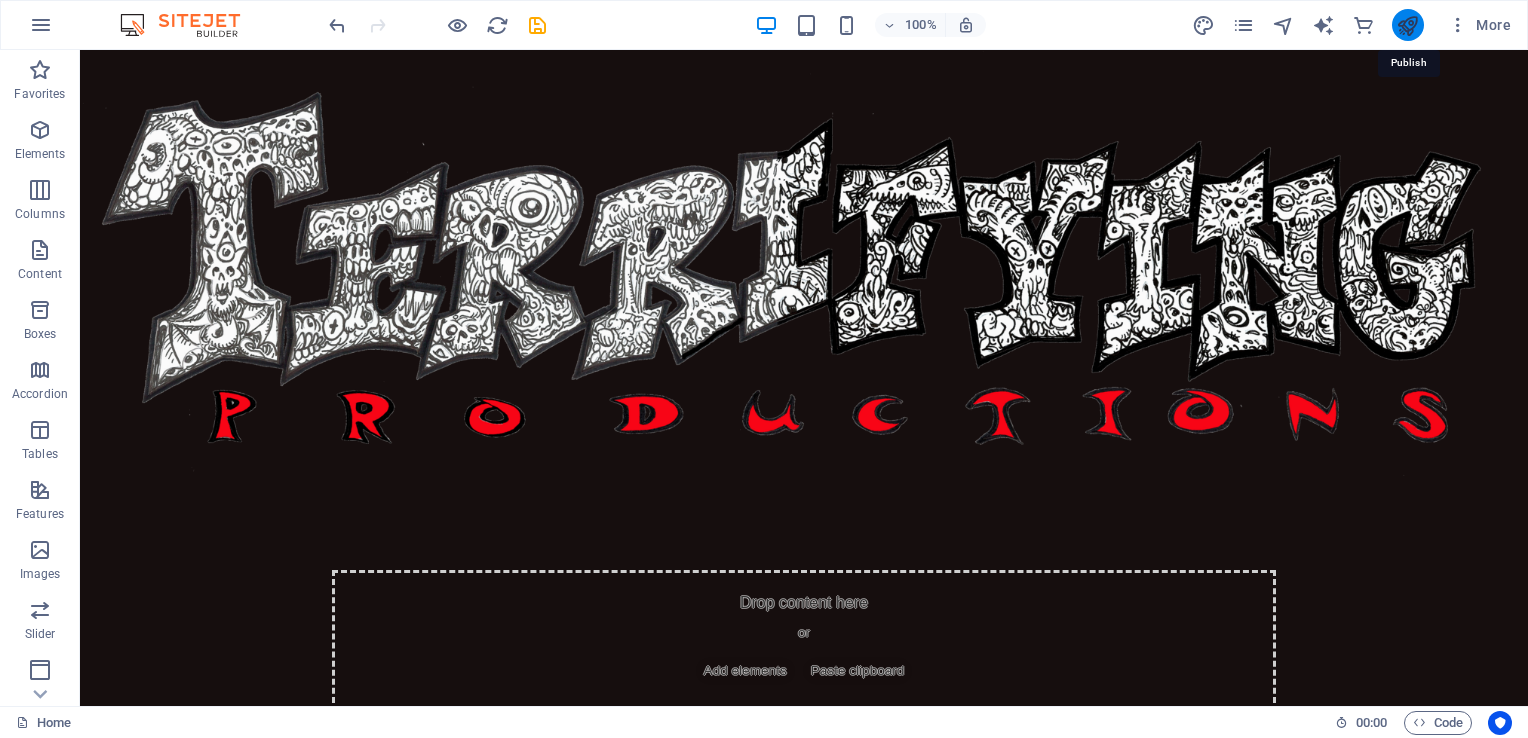 click at bounding box center [1407, 25] 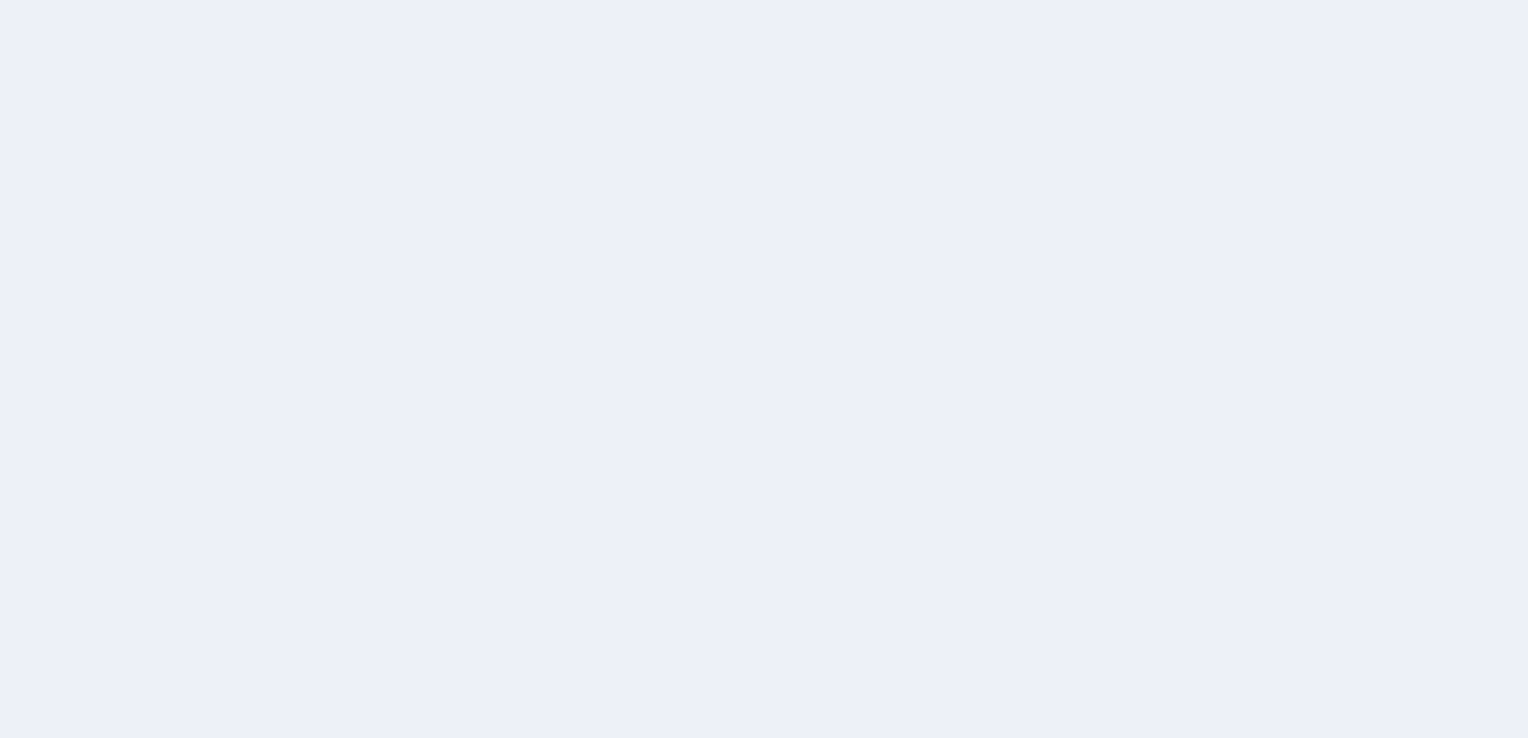 scroll, scrollTop: 0, scrollLeft: 0, axis: both 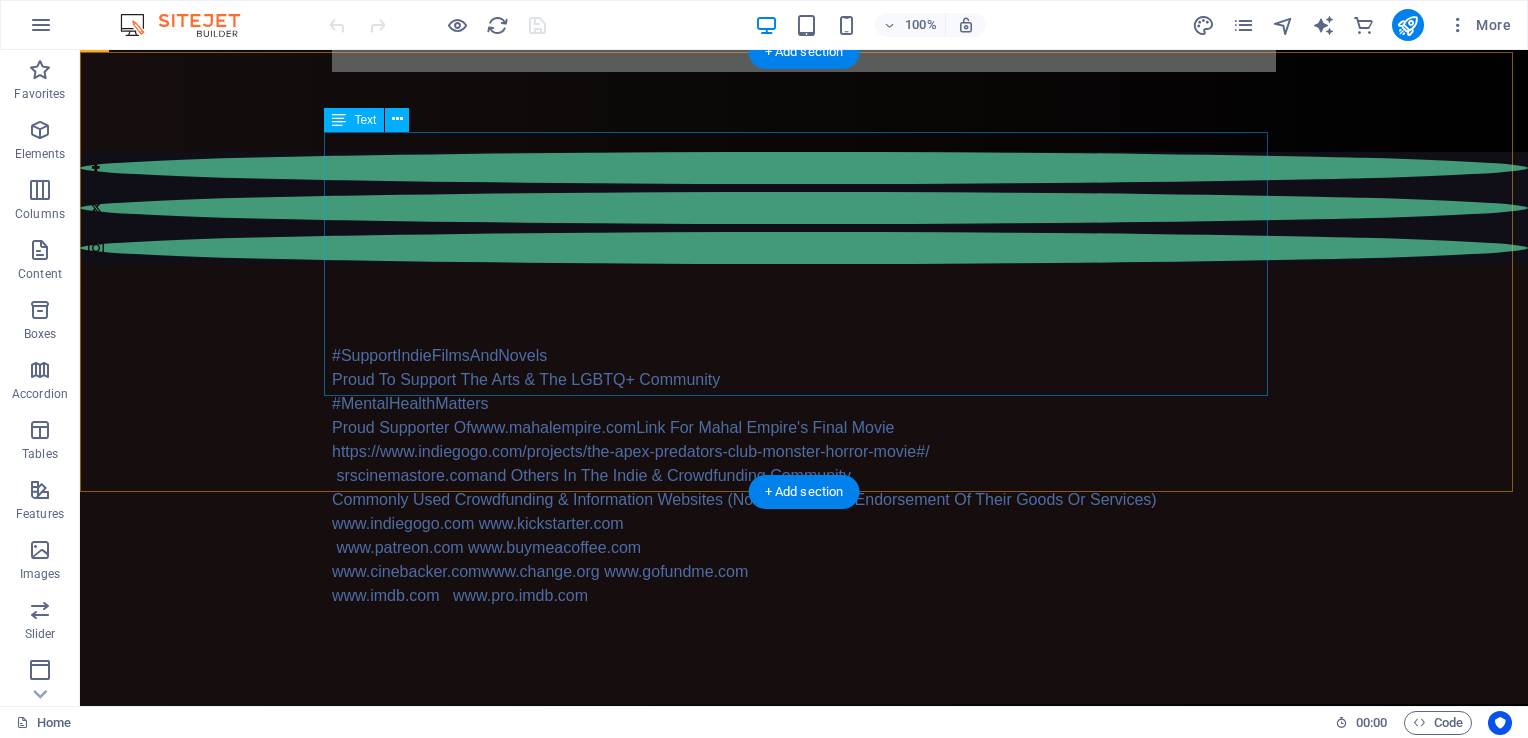 click on "#SupportIndieFilmsAndNovels     Proud To Support The Arts & The LGBTQ+ Community #MentalHealthMatters  Proud Supporter Of  www.mahalempire.com  Link For Mahal Empire's Final Movie https://www.indiegogo.com/projects/the-apex-predators-club-monster-horror-movie#/   srscinemastore.com  and Others In The Indie & Crowdfunding Community Commonly Used Crowdfunding & Information Websites (Note: Not A Paid Endorsement Of Their Goods Or Services)   www.indiegogo.com   www.kickstarter.com   www.patreon.com   www.buymeacoffee.com www.cinebacker.com  www.change.org   www.gofundme.com www.imdb.com     www. pro.imdb.com" at bounding box center (804, 476) 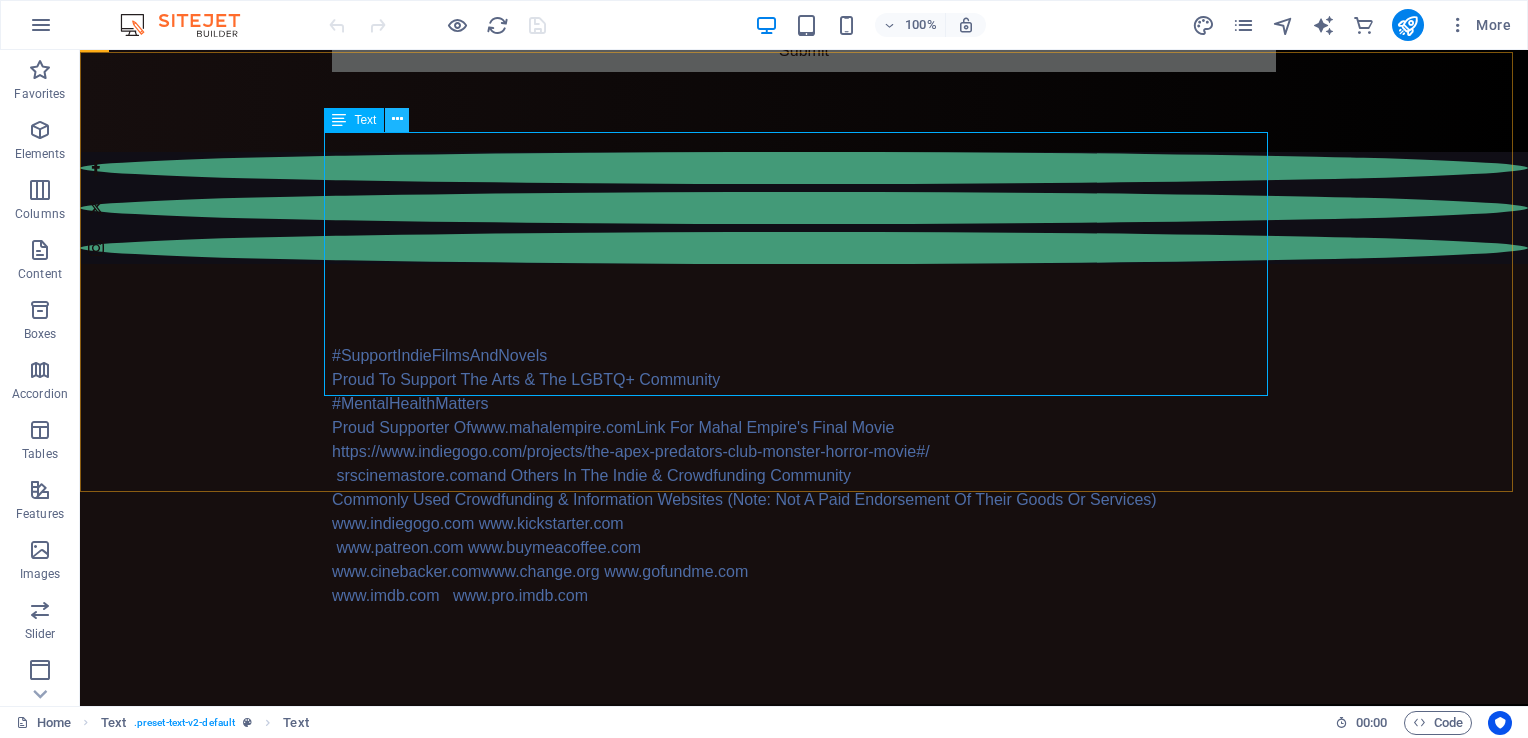 click at bounding box center (397, 119) 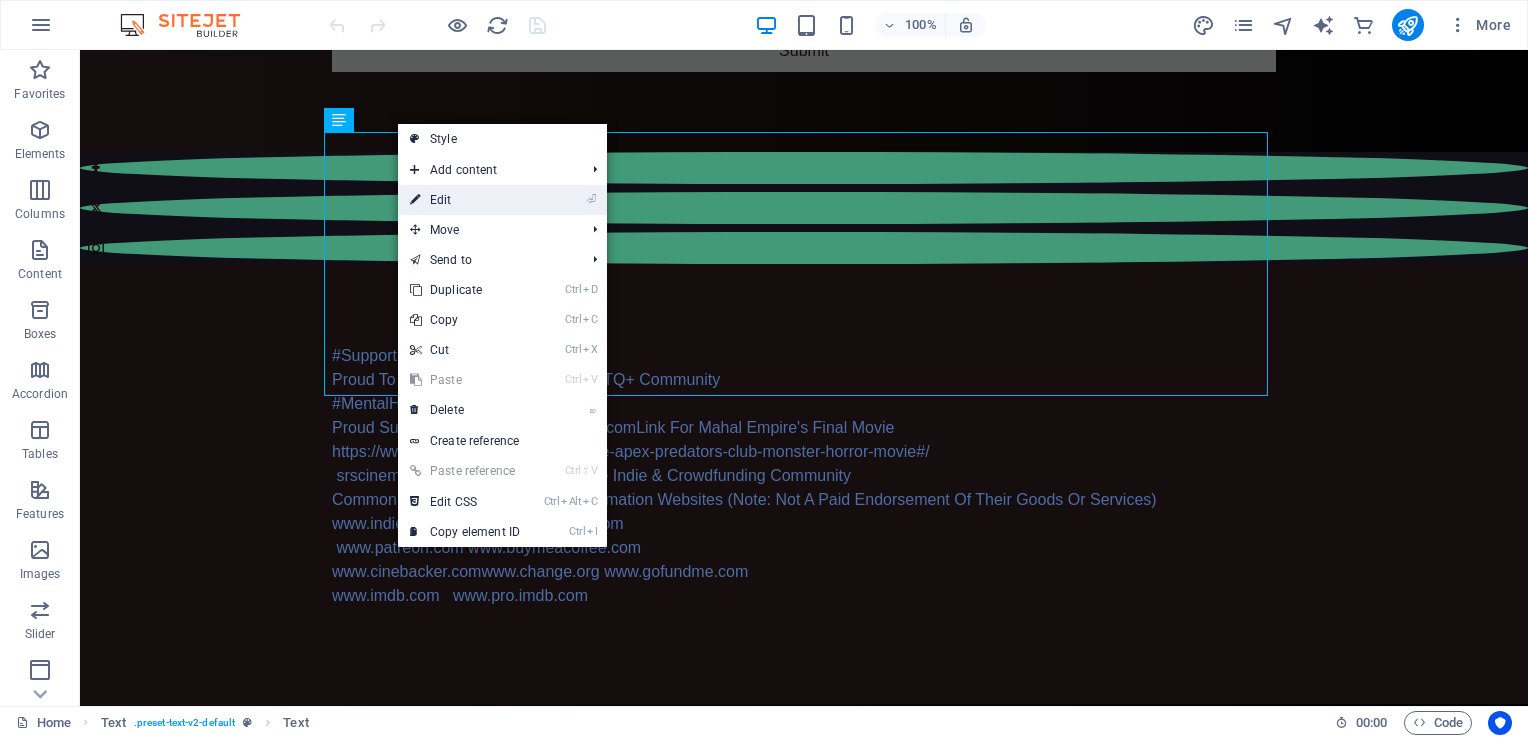 click on "⏎  Edit" at bounding box center [465, 200] 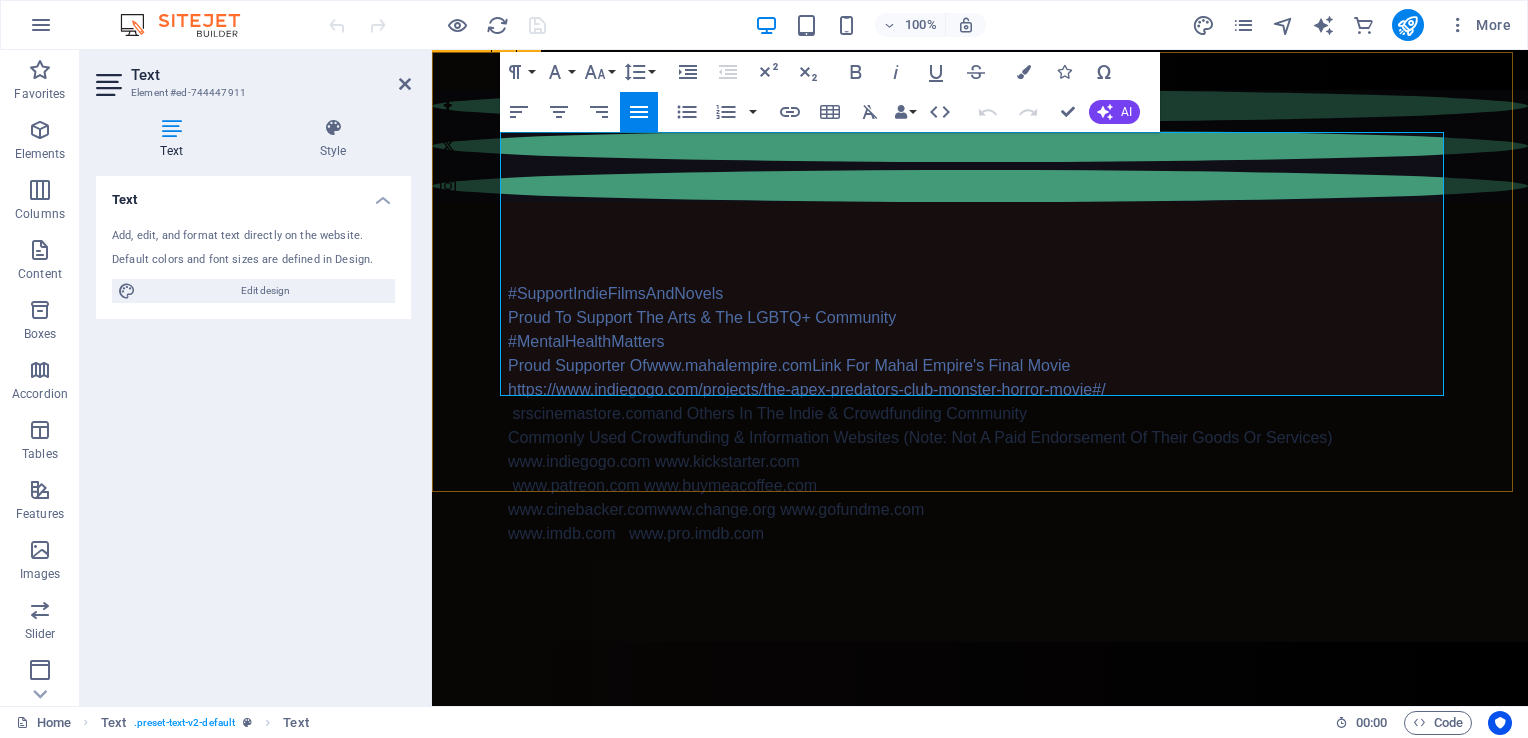 scroll, scrollTop: 1904, scrollLeft: 0, axis: vertical 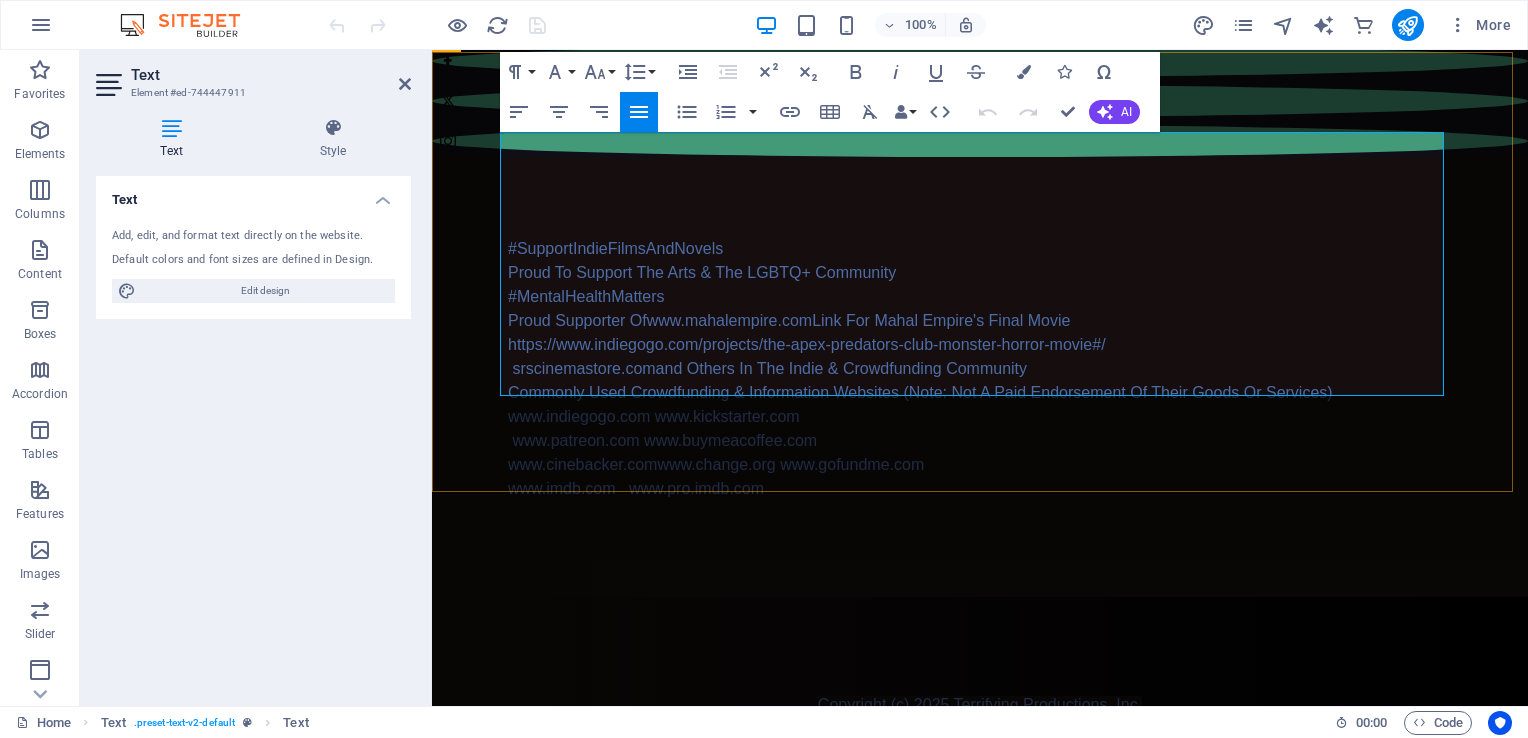click on "www.imdb.com     www. pro.imdb.com" at bounding box center [980, 489] 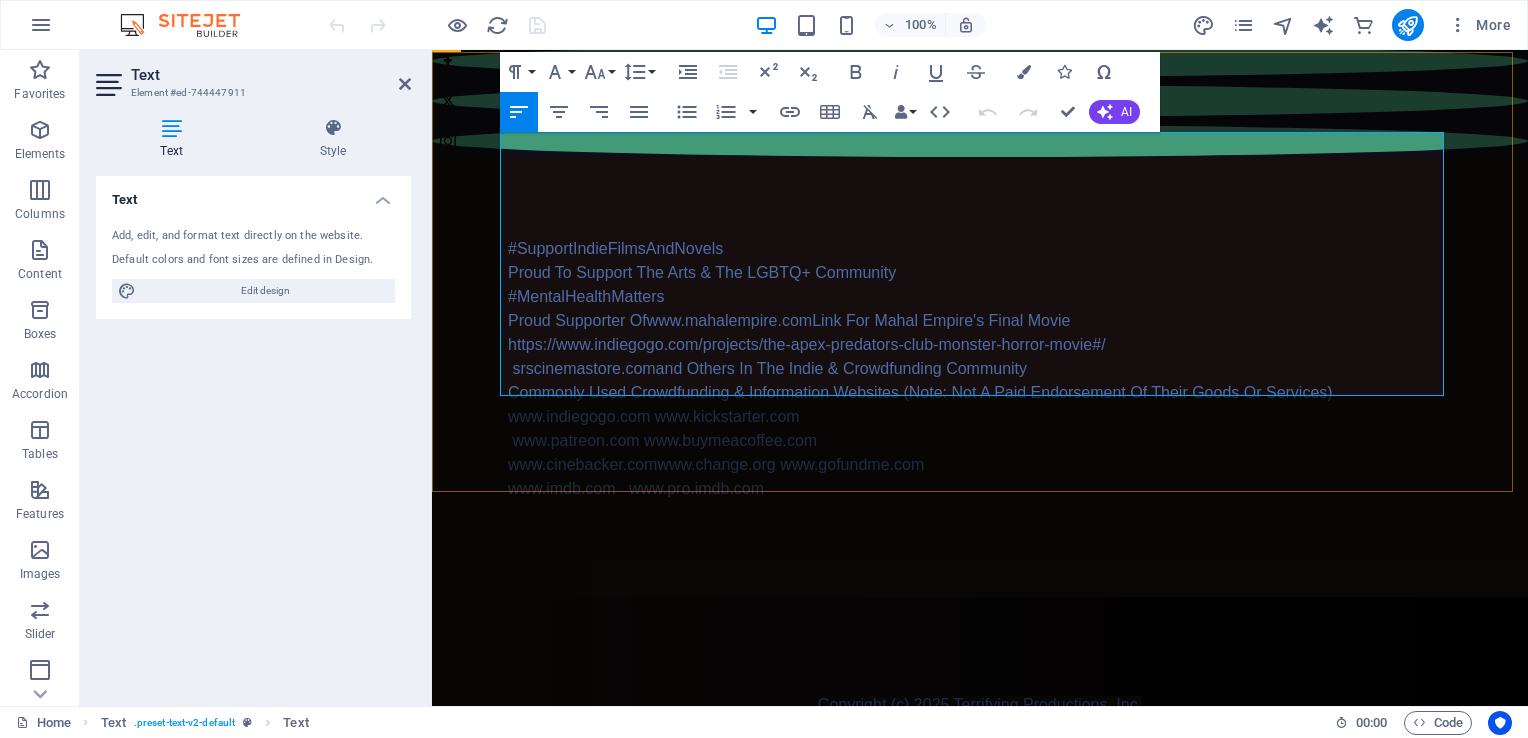 type 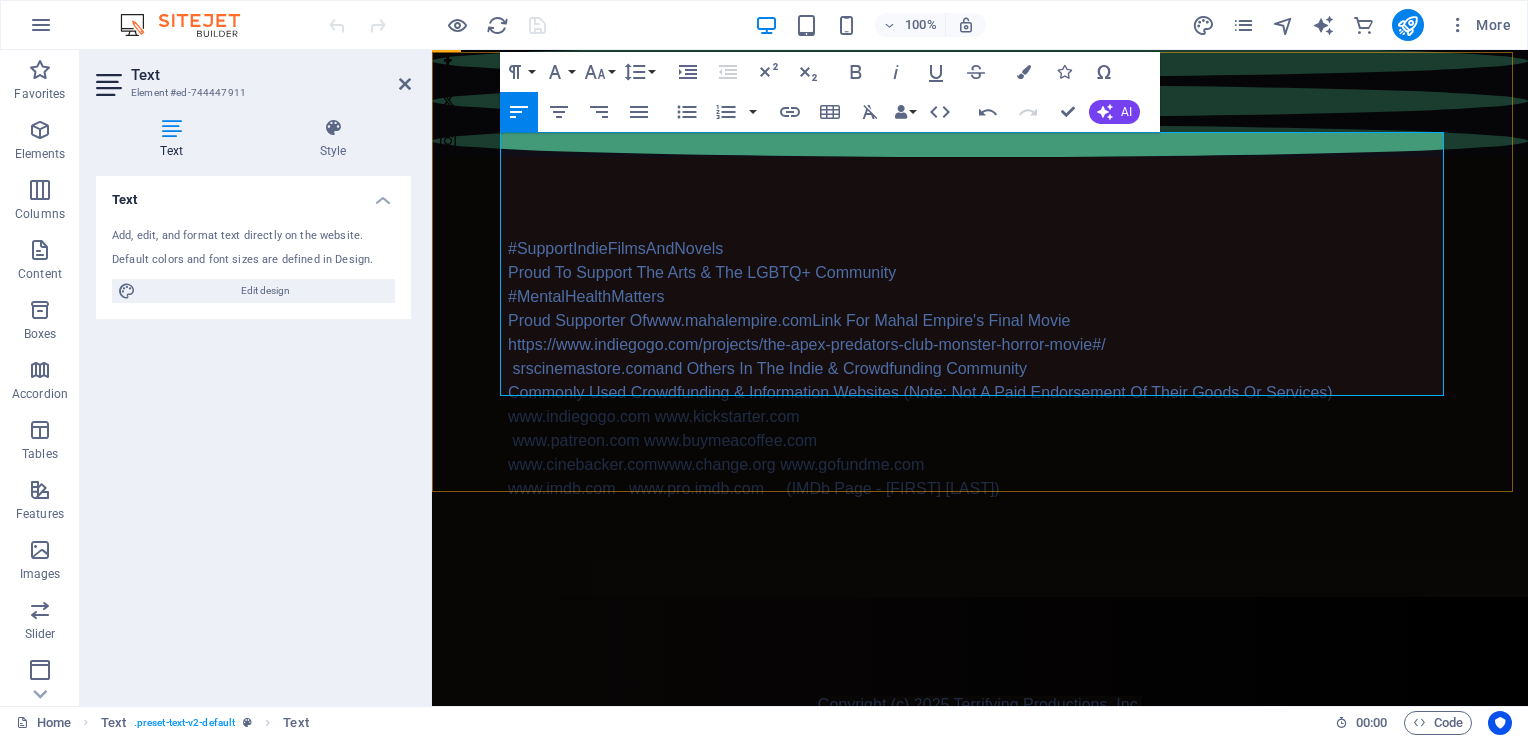 click on "www.imdb.com     www. pro.imdb.com ​     (IMDb Page - [FIRST] [LAST])" at bounding box center (980, 489) 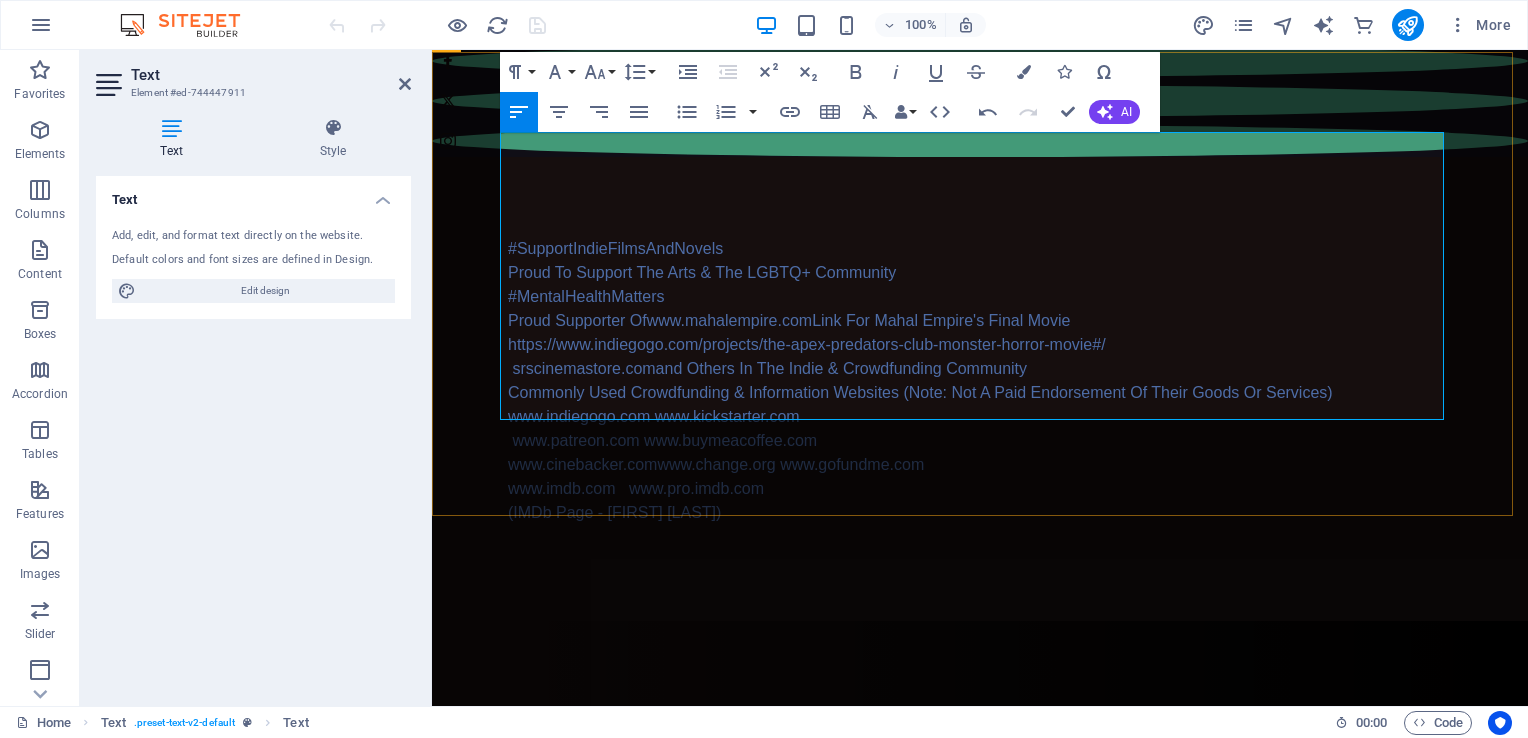 click on "(IMDb Page - [FIRST] [LAST])" at bounding box center [980, 513] 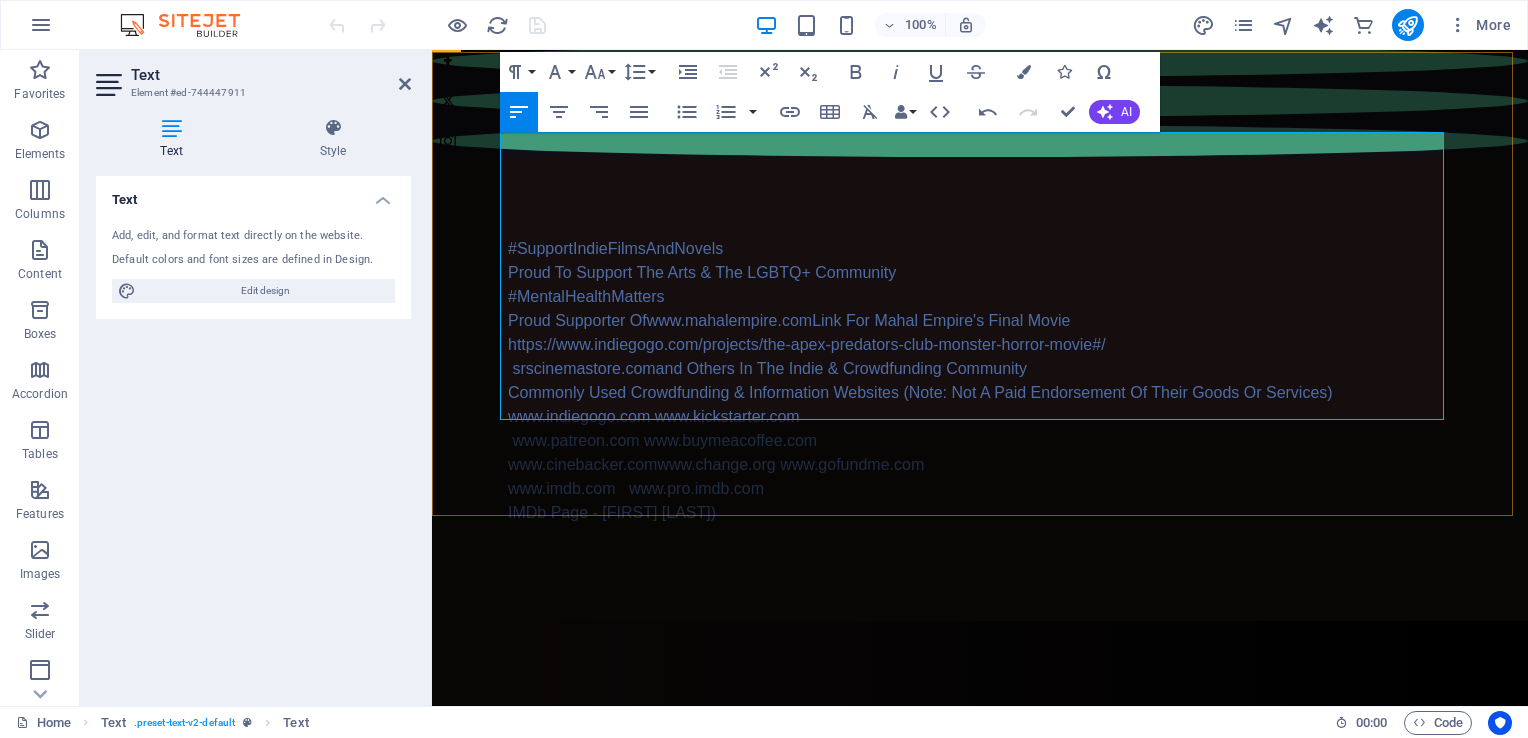 click on "IMDb Page - [FIRST] [LAST])" at bounding box center (980, 513) 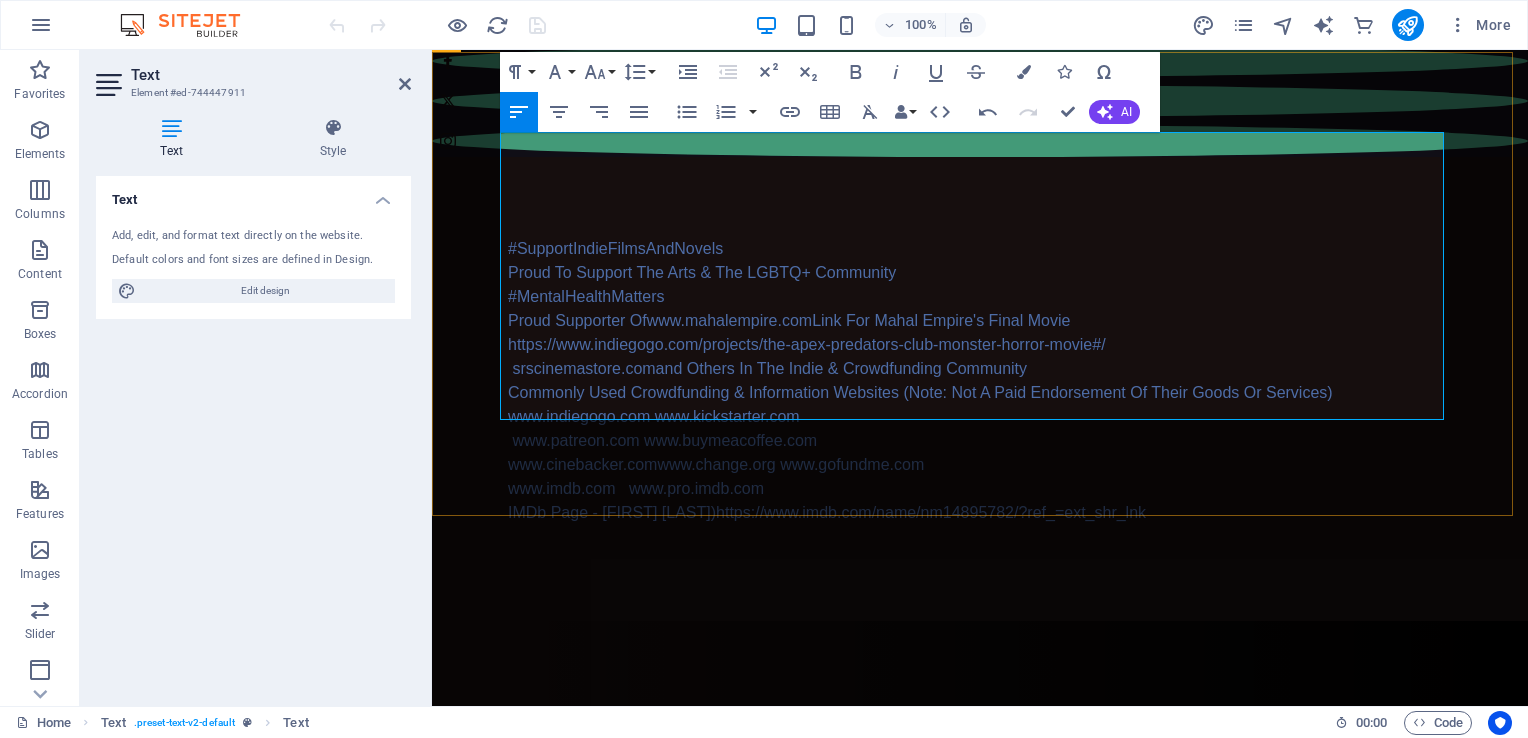 scroll, scrollTop: 566, scrollLeft: 6, axis: both 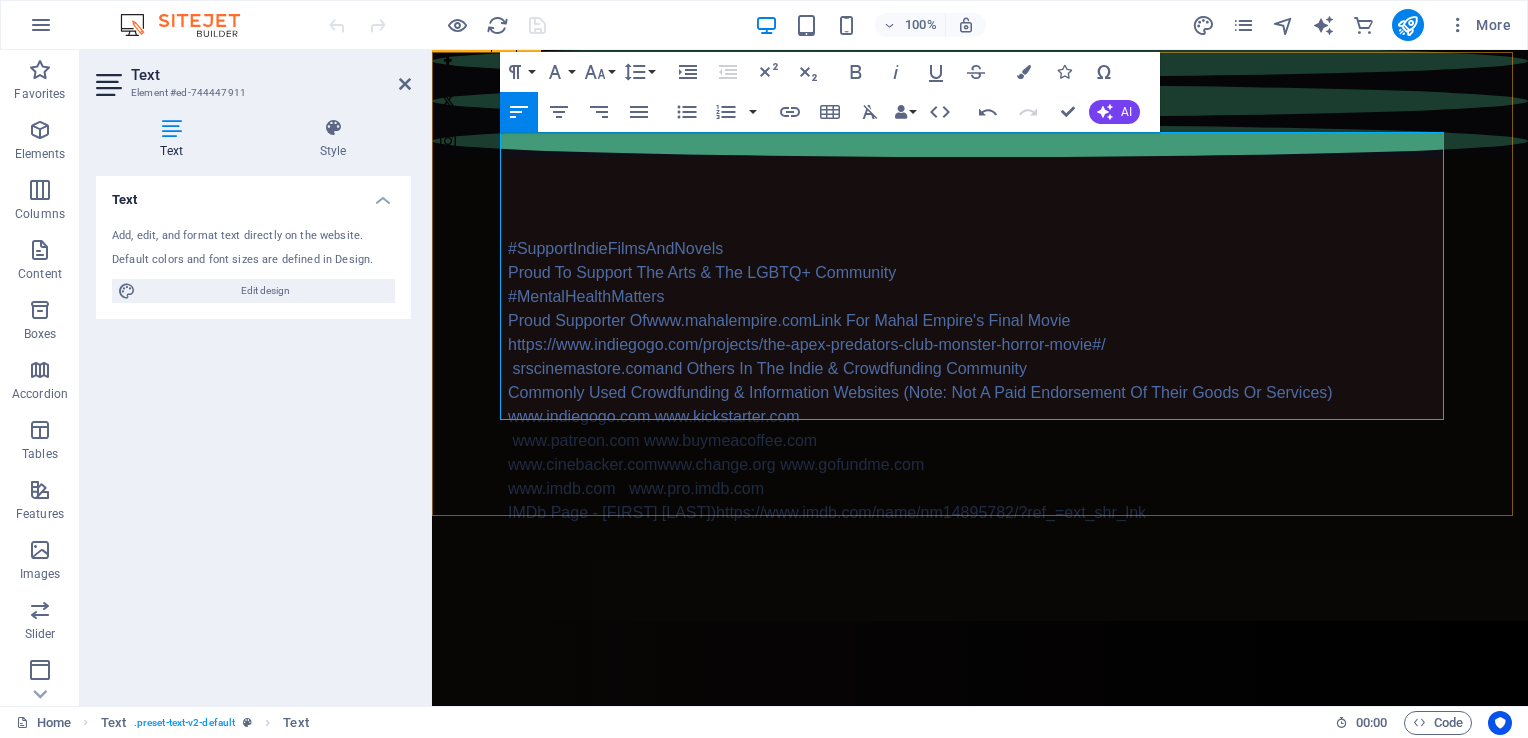 click on "#SupportIndieFilmsAndNovels     Proud To Support The Arts & The LGBTQ+ Community #MentalHealthMatters  Proud Supporter Of  www.mahalempire.com  Link For Mahal Empire's Final Movie https://www.indiegogo.com/projects/the-apex-predators-club-monster-horror-movie#/   srscinemastore.com  and Others In The Indie & Crowdfunding Community Commonly Used Crowdfunding & Information Websites (Note: Not A Paid Endorsement Of Their Goods Or Services)   www.indiegogo.com   www.kickstarter.com   www.patreon.com   www.buymeacoffee.com www.cinebacker.com  www.change.org   www.gofundme.com www.imdb.com     www. pro.imdb.com ​       IMDb Page - [FIRST] [LAST]  https://www.imdb.com/name/nm14895782/?ref_=ext_shr_lnk https://www.imdb.com/name/nm14895782/?ref_=ext_shr_lnk" at bounding box center (980, 389) 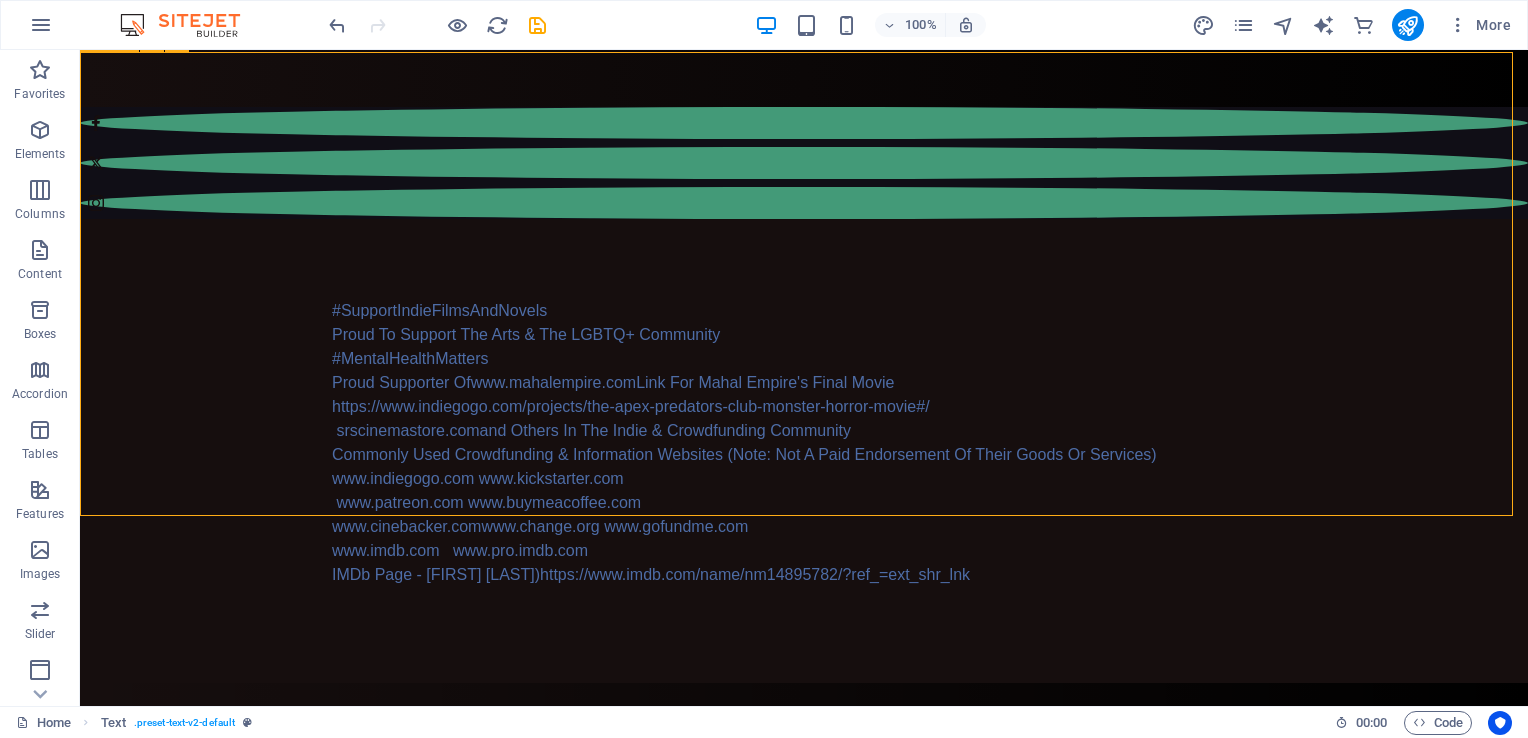 scroll, scrollTop: 1859, scrollLeft: 0, axis: vertical 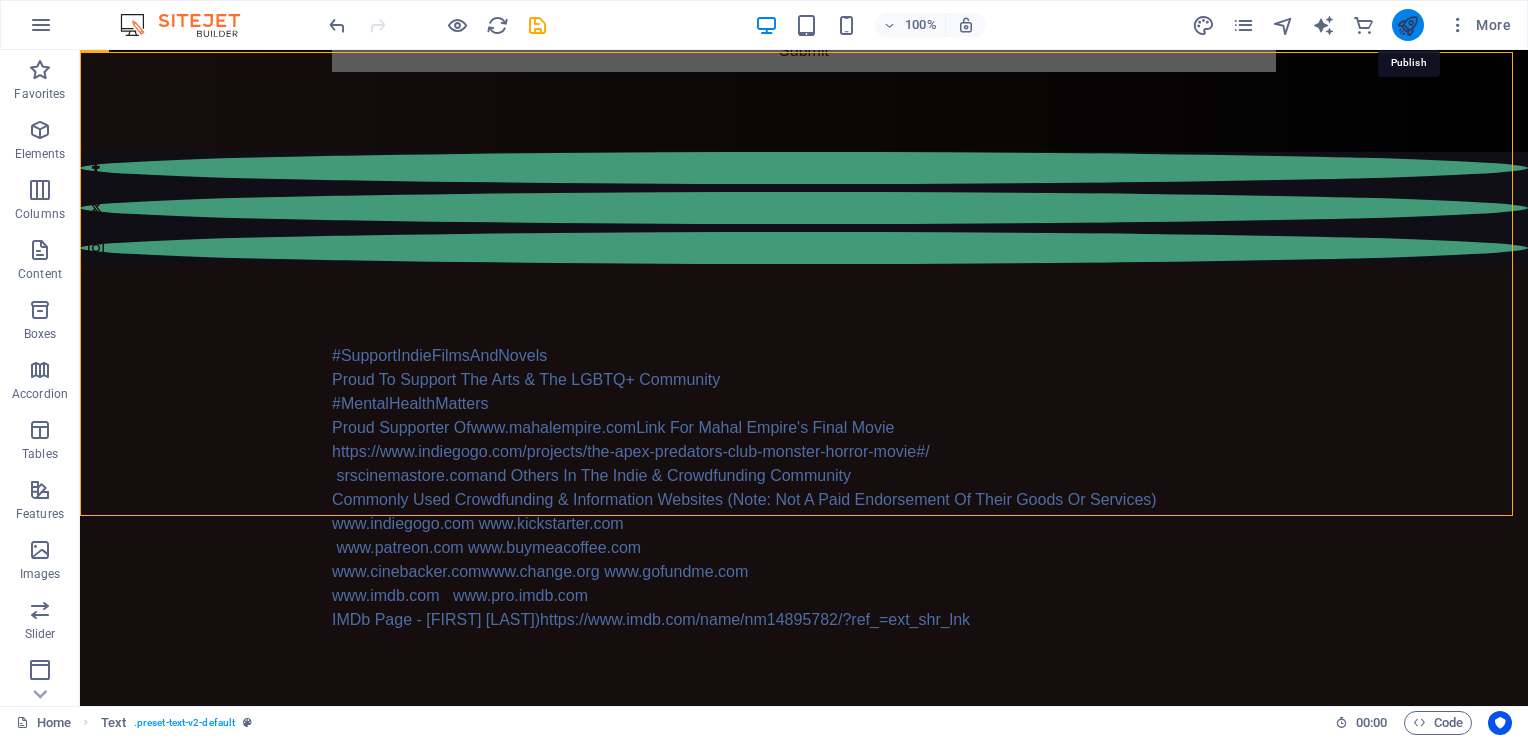 click at bounding box center [1407, 25] 